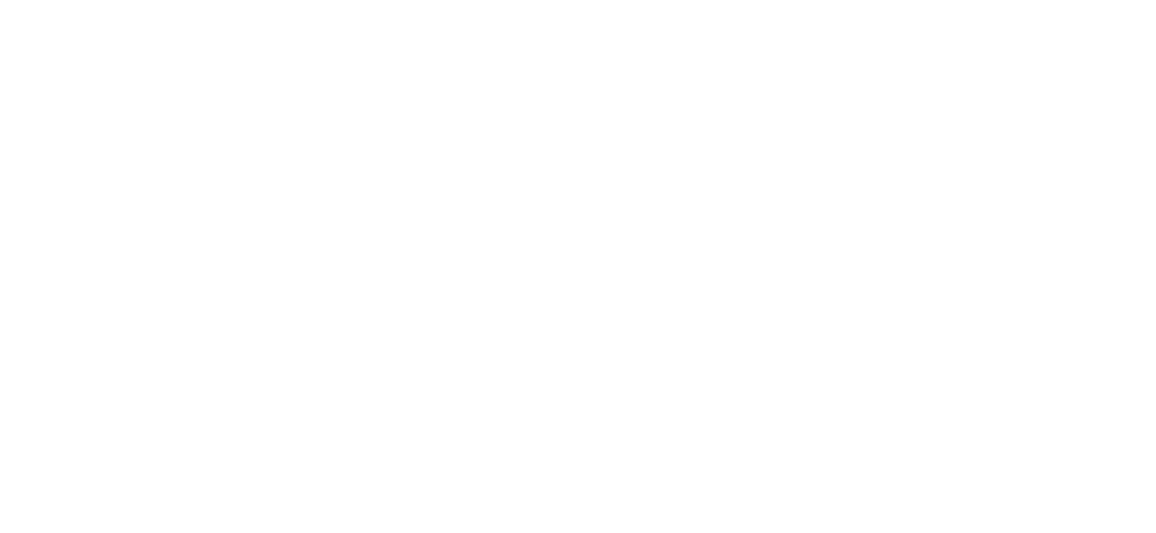 scroll, scrollTop: 0, scrollLeft: 0, axis: both 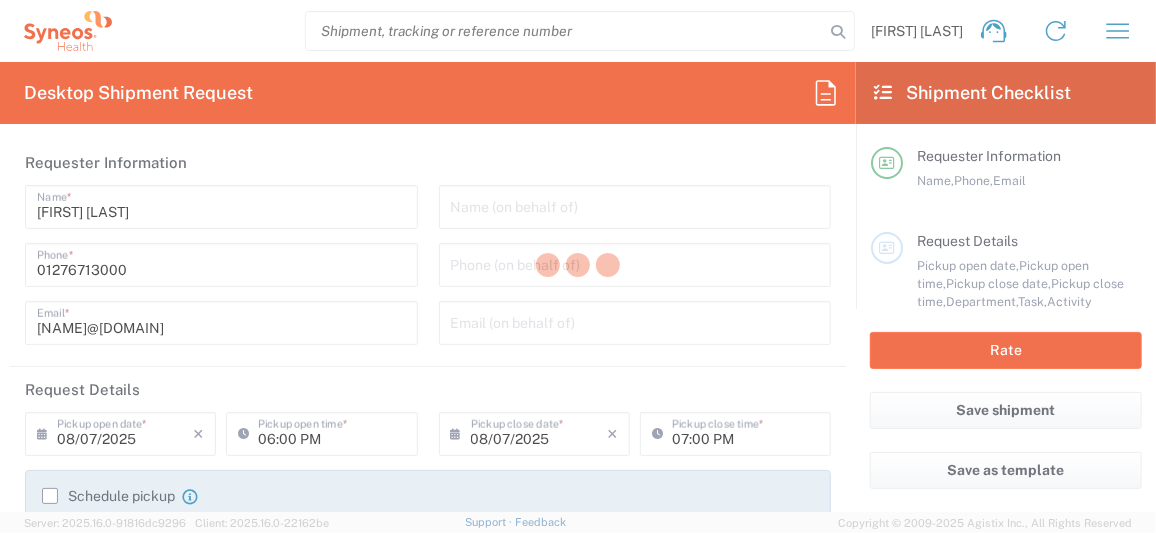 type on "8200" 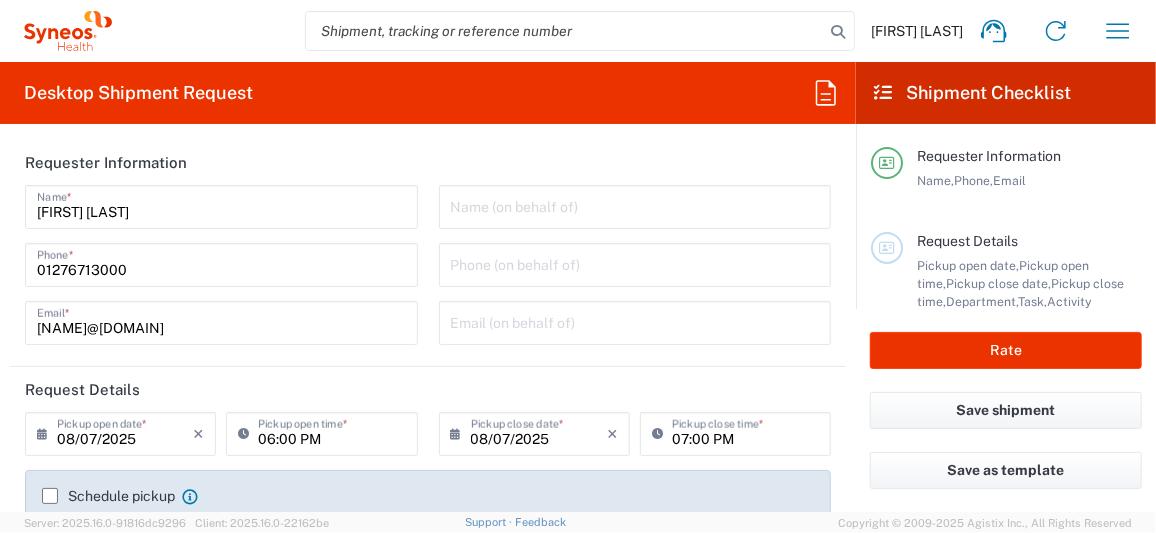type on "Syneos Health UK Limited" 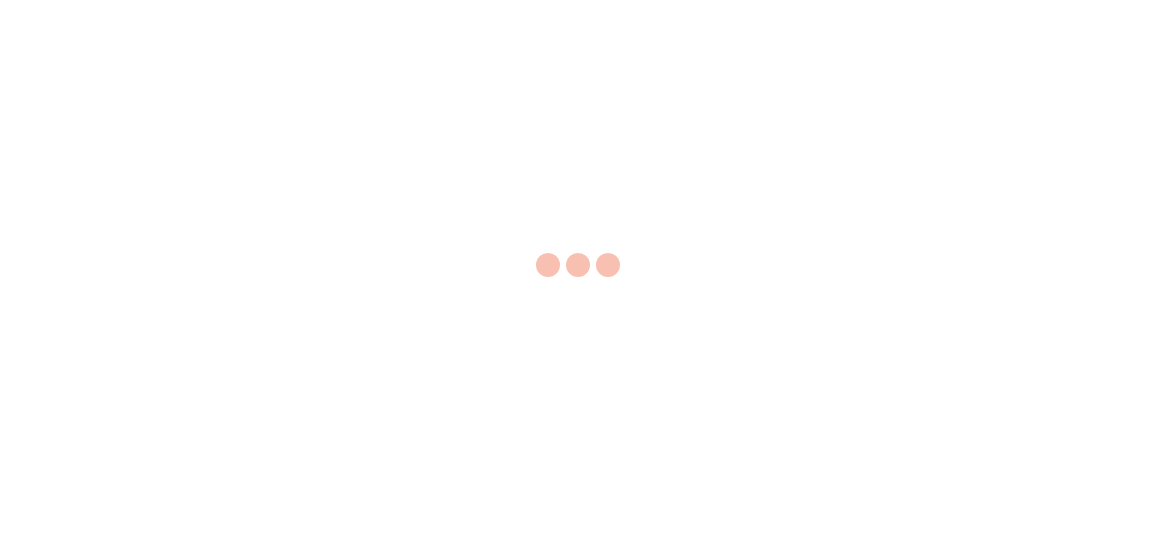 scroll, scrollTop: 0, scrollLeft: 0, axis: both 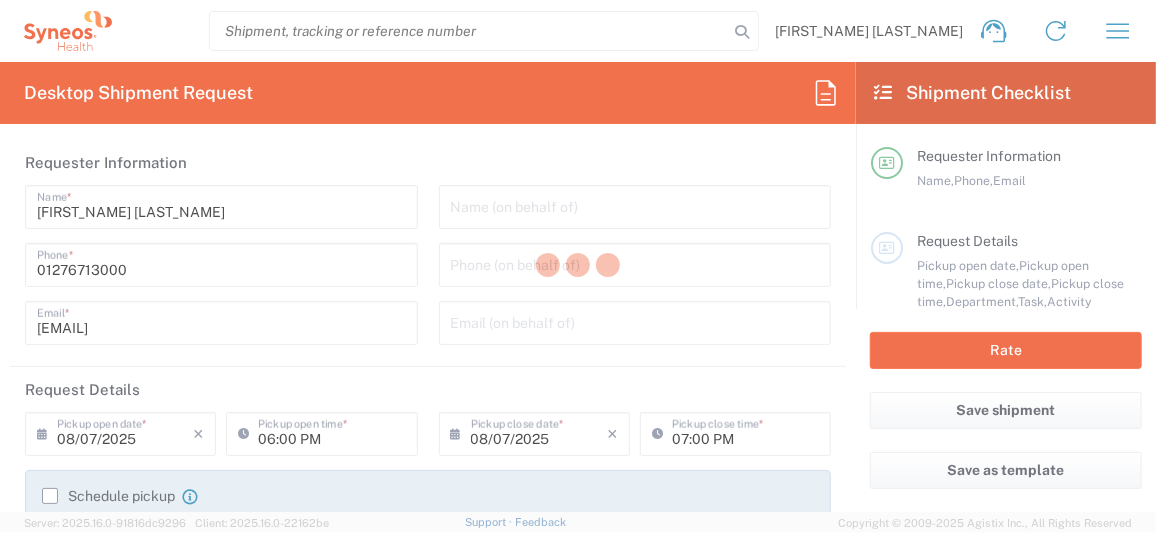 type on "8200" 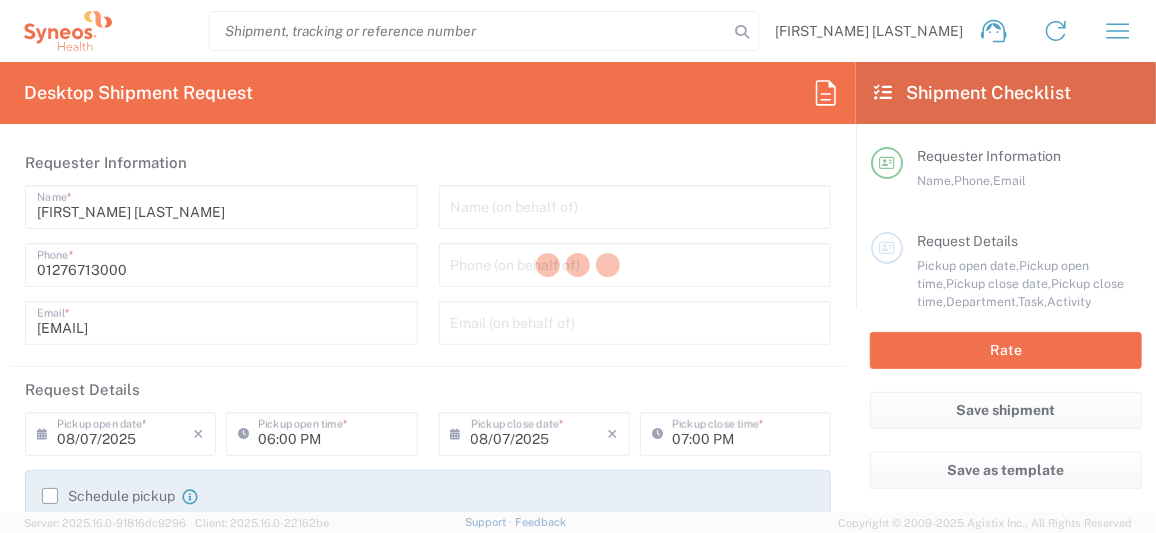 type on "Syneos Health UK Limited" 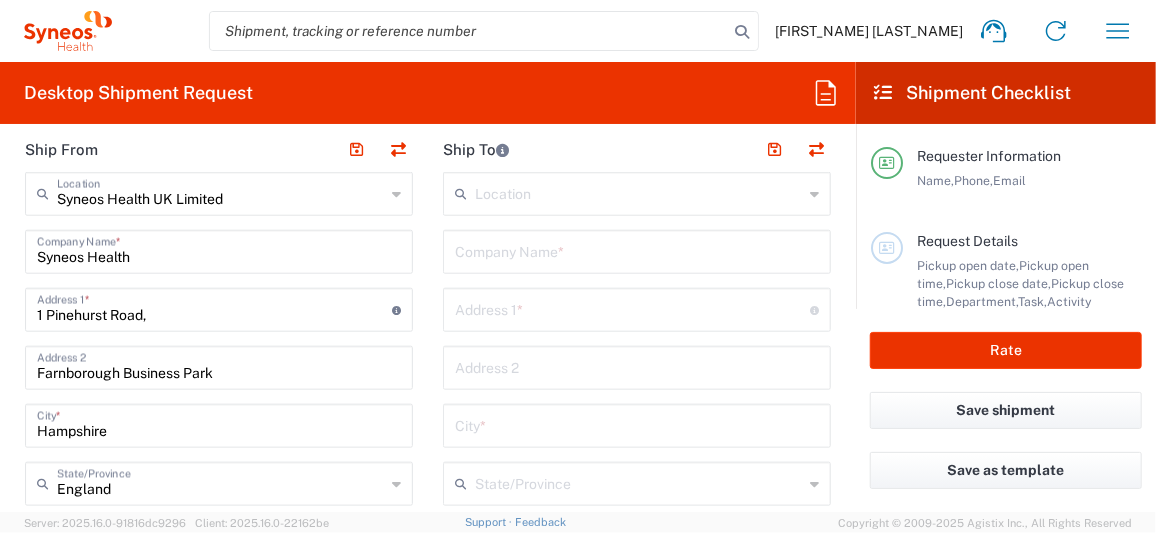 scroll, scrollTop: 799, scrollLeft: 0, axis: vertical 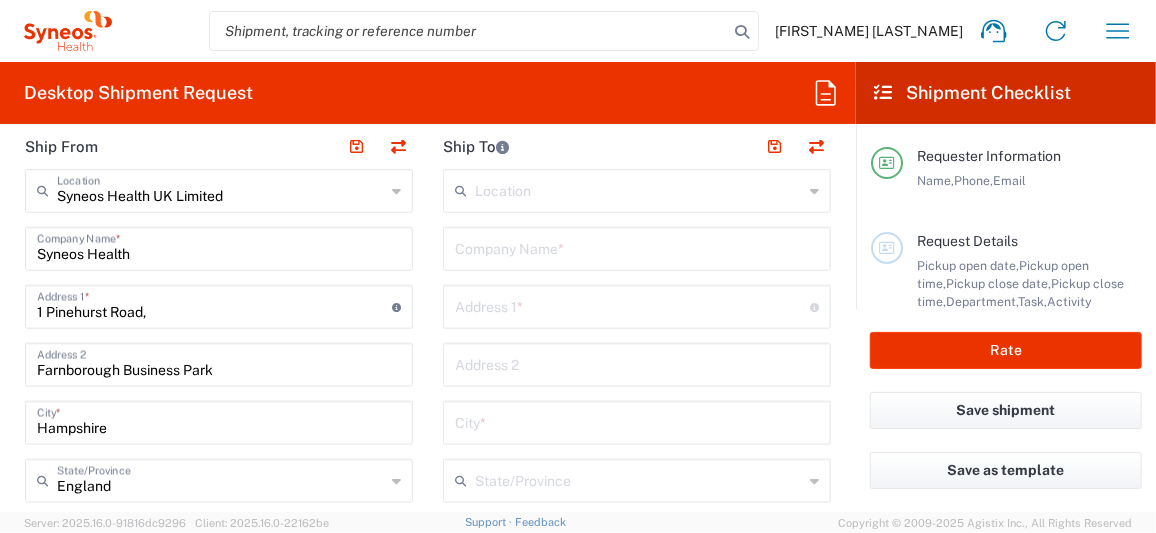 click at bounding box center (637, 247) 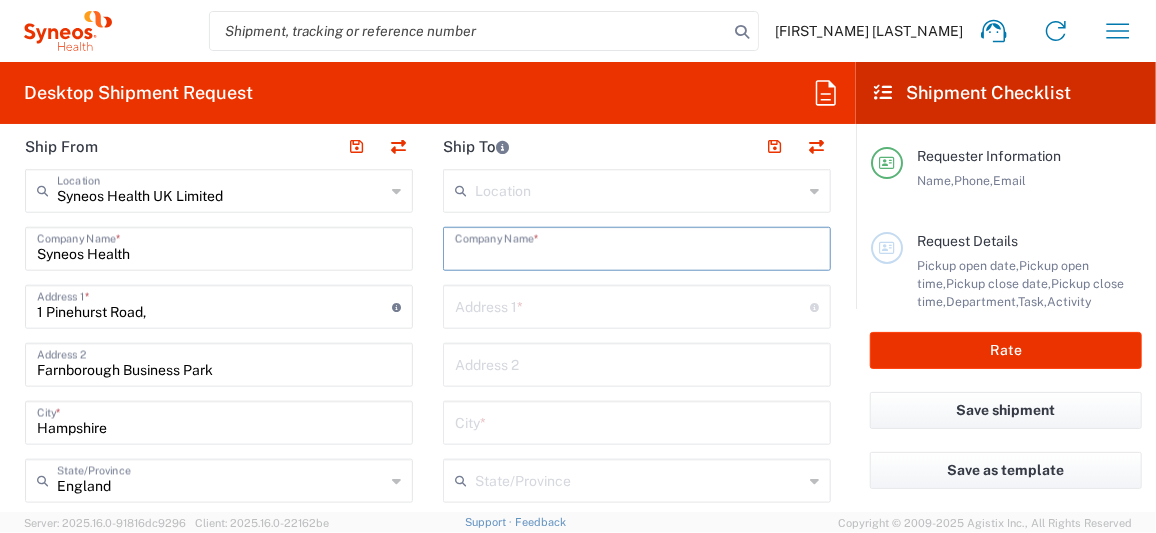 paste on "[LAST_NAME] [LAST_NAME] Gerns & Partners Rechtsanwälte Notare An der Welle 3 [POSTAL_CODE] [CITY] am Main Mobile: +49 [PHONE]" 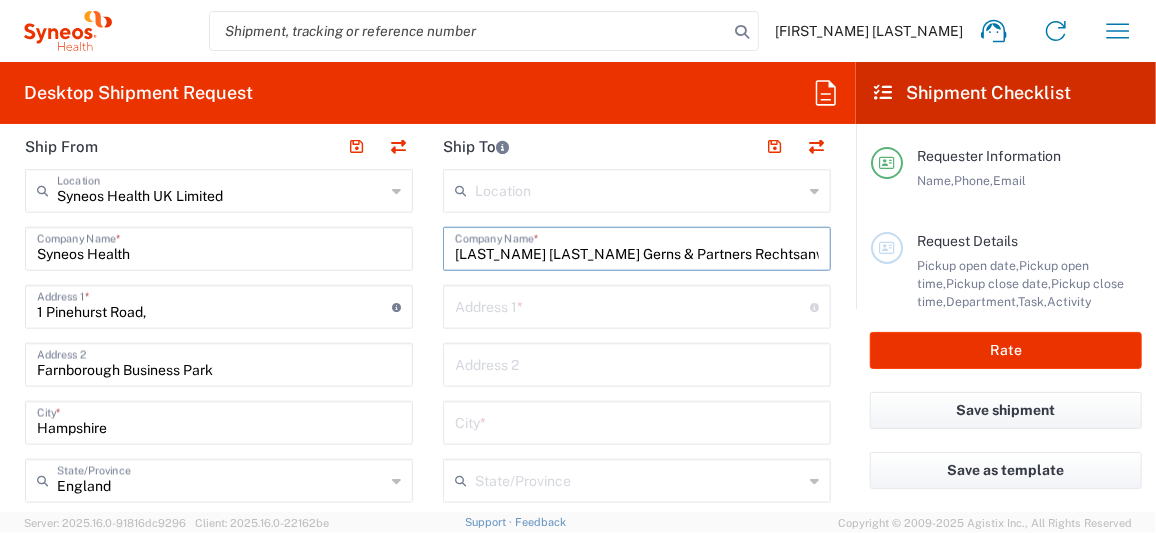 scroll, scrollTop: 0, scrollLeft: 466, axis: horizontal 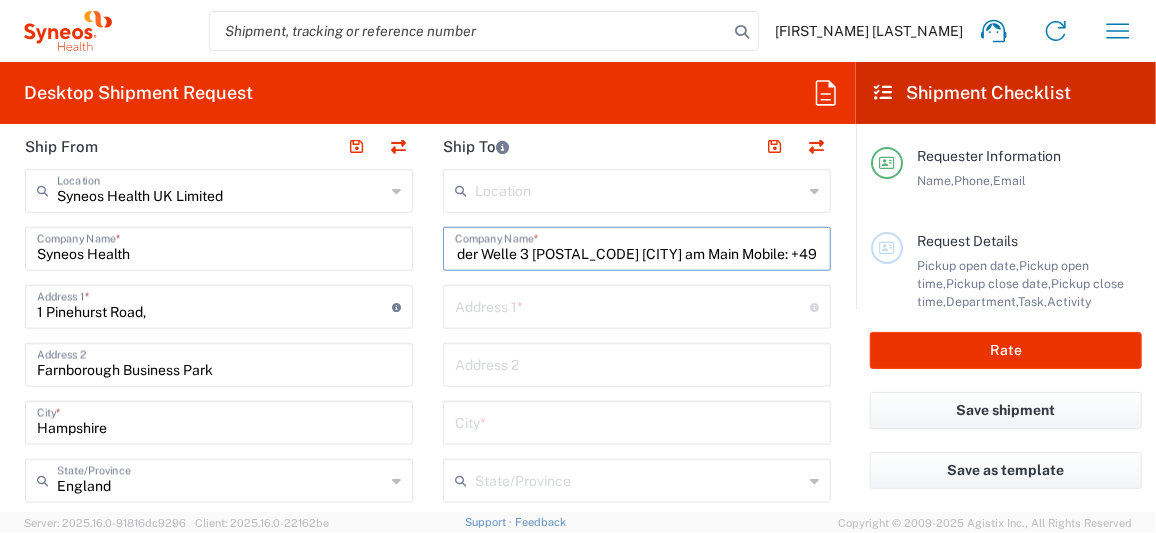 type on "[LAST_NAME] [LAST_NAME] Gerns & Partners Rechtsanwälte Notare An der Welle 3 [POSTAL_CODE] [CITY] am Main Mobile: +49 [PHONE]" 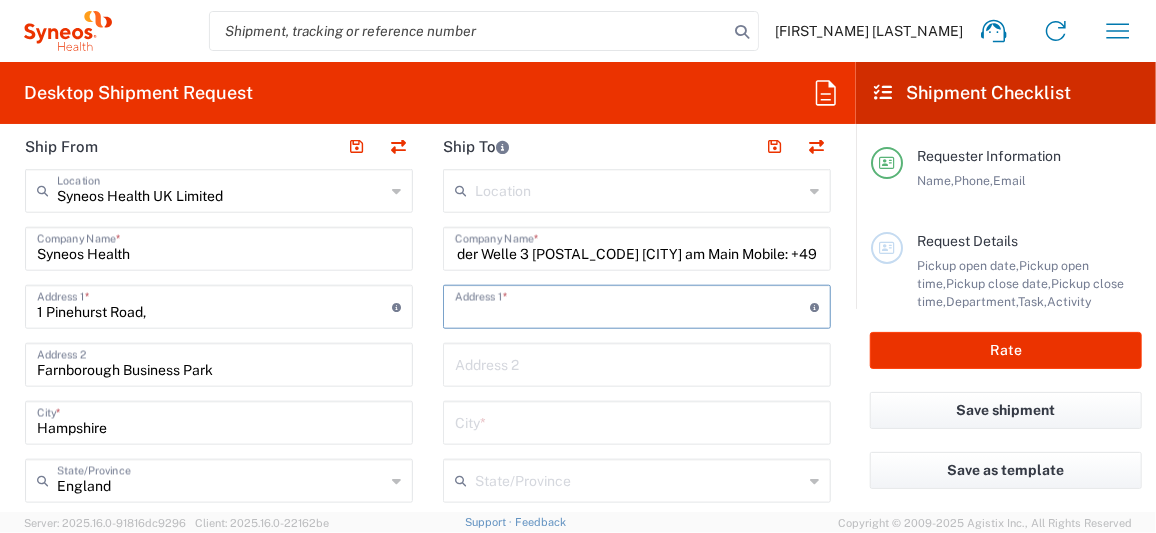 click at bounding box center [632, 305] 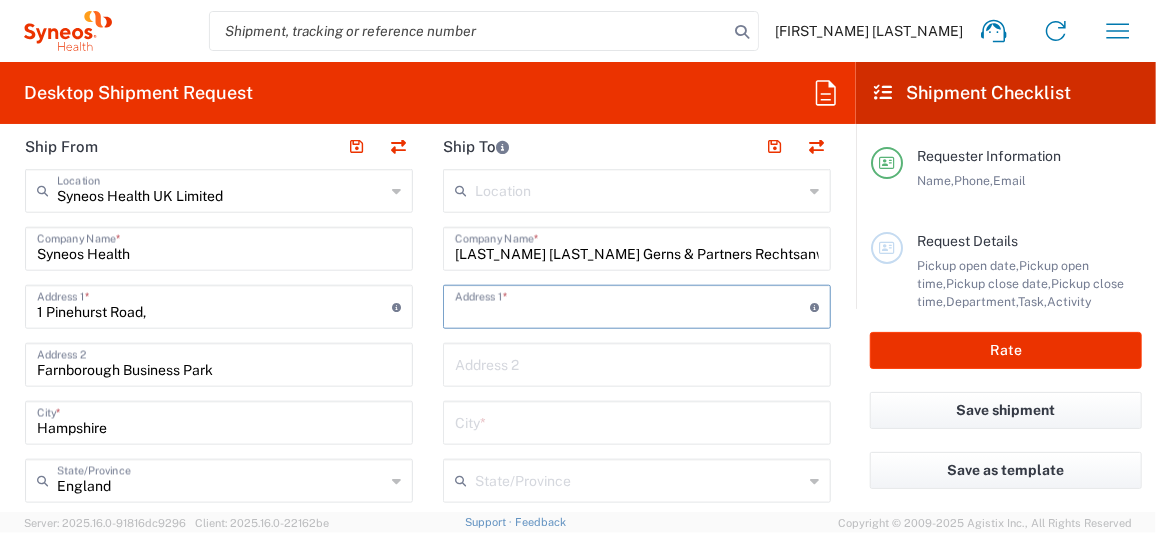 paste on "[LAST_NAME] [LAST_NAME] Gerns & Partners Rechtsanwälte Notare An der Welle 3 [POSTAL_CODE] [CITY] am Main Mobile: +49 [PHONE]" 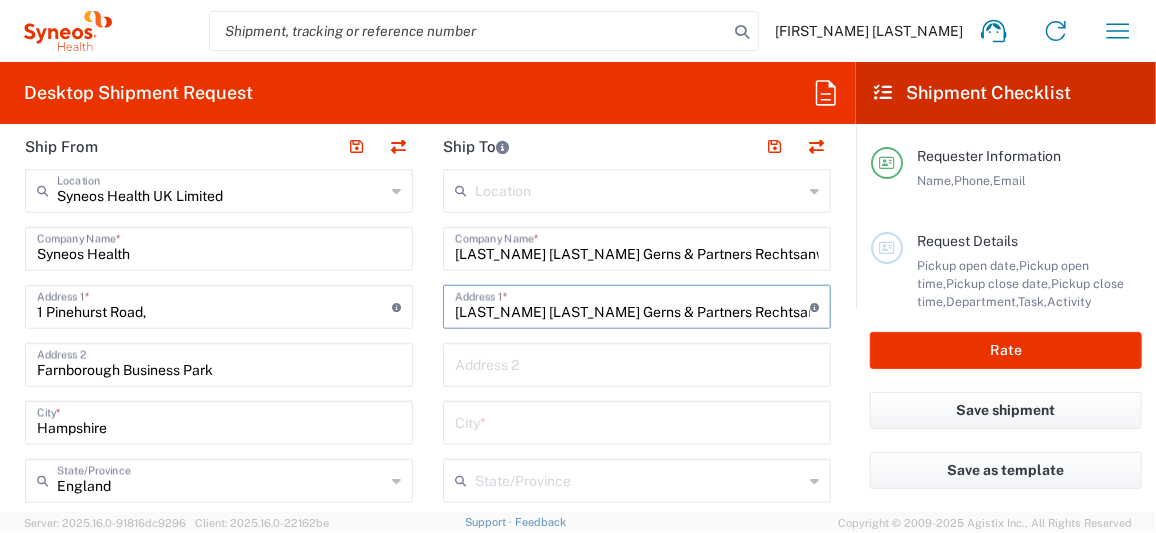 scroll, scrollTop: 0, scrollLeft: 475, axis: horizontal 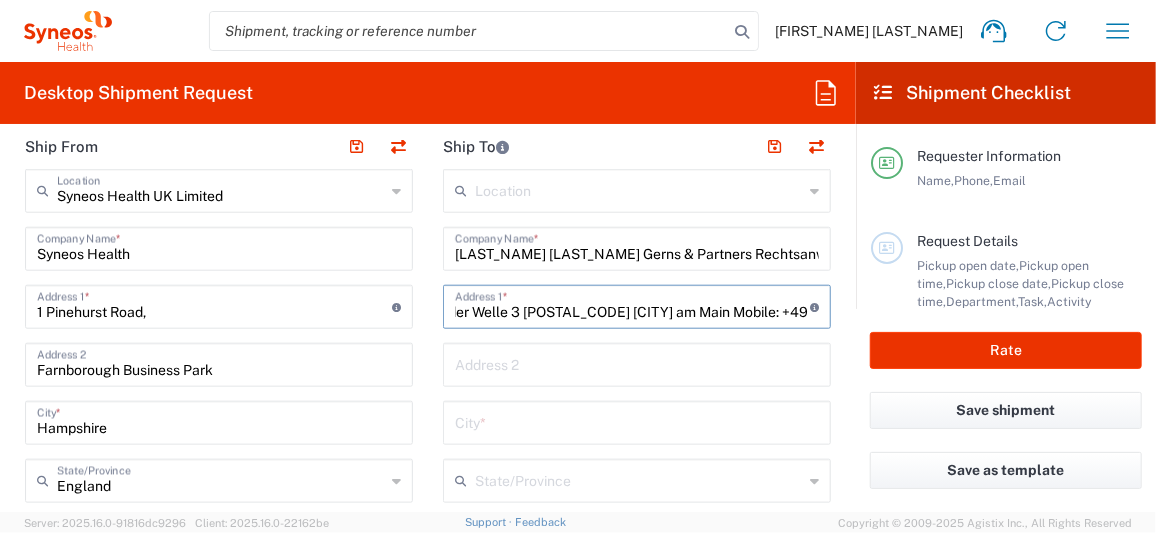 type on "[LAST_NAME] [LAST_NAME] Gerns & Partners Rechtsanwälte Notare An der Welle 3 [POSTAL_CODE] [CITY] am Main Mobile: +49 [PHONE]" 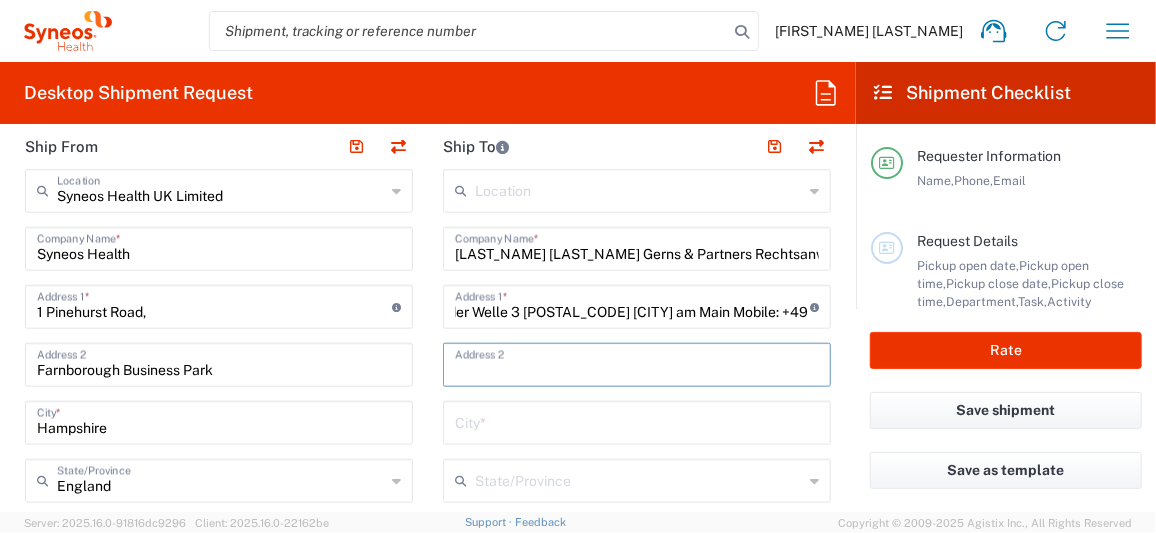 scroll, scrollTop: 0, scrollLeft: 0, axis: both 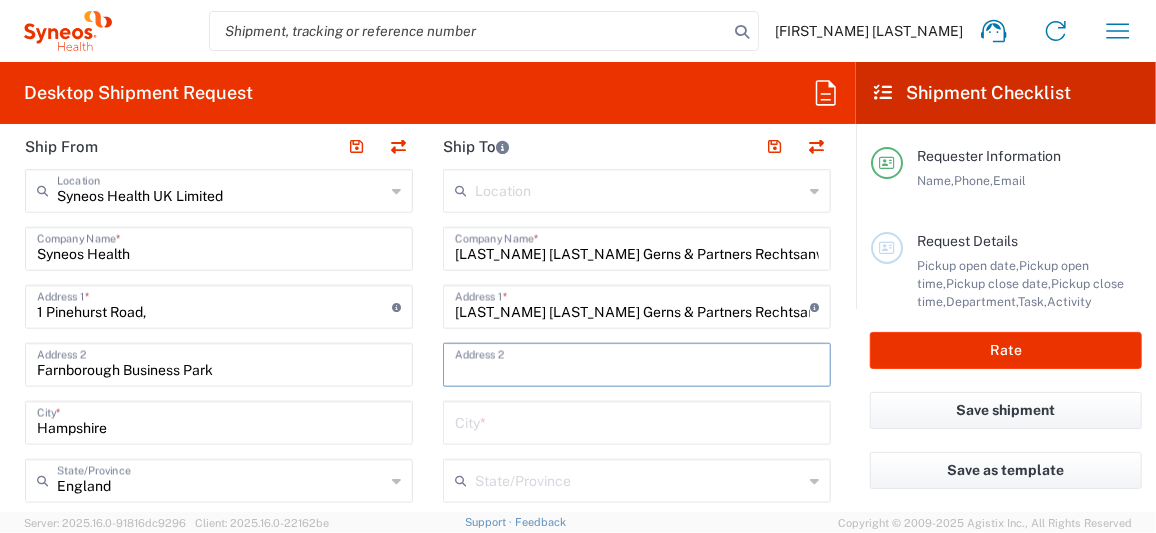 click at bounding box center (637, 363) 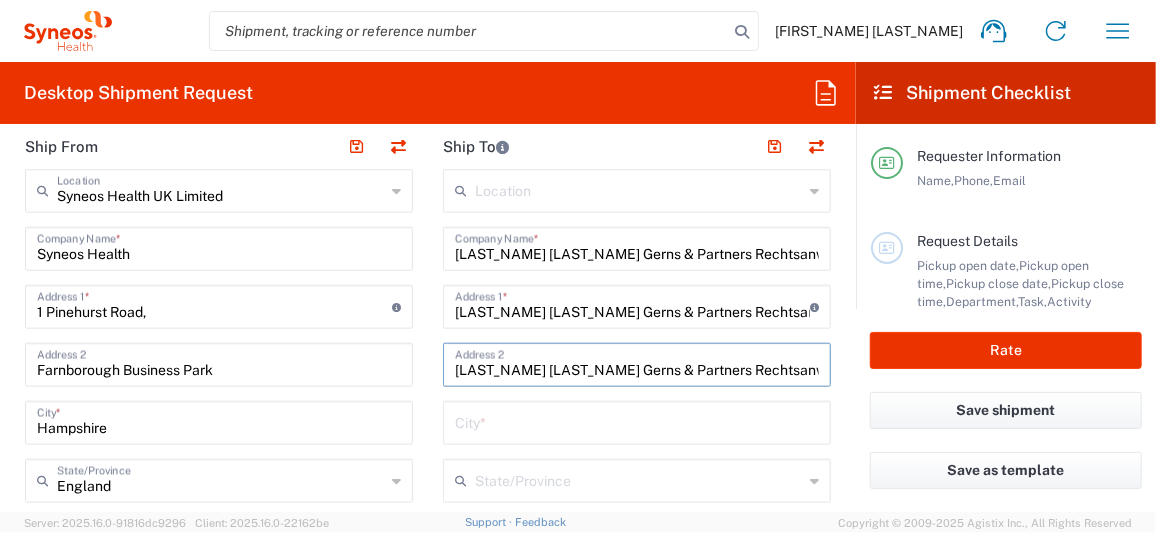 scroll, scrollTop: 0, scrollLeft: 466, axis: horizontal 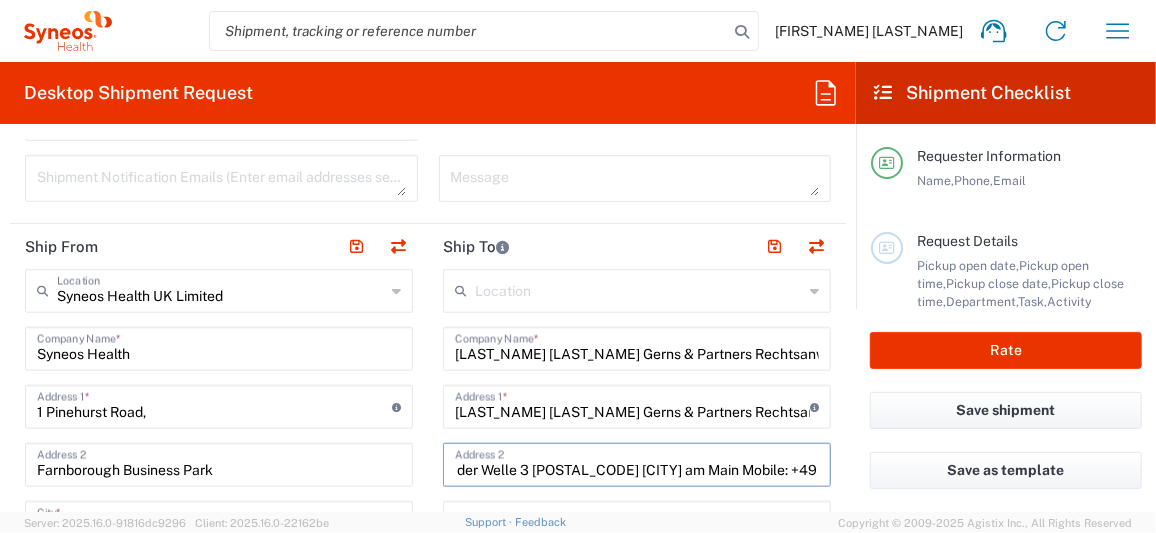 type on "[LAST_NAME] [LAST_NAME] Gerns & Partners Rechtsanwälte Notare An der Welle 3 [POSTAL_CODE] [CITY] am Main Mobile: +49 [PHONE]" 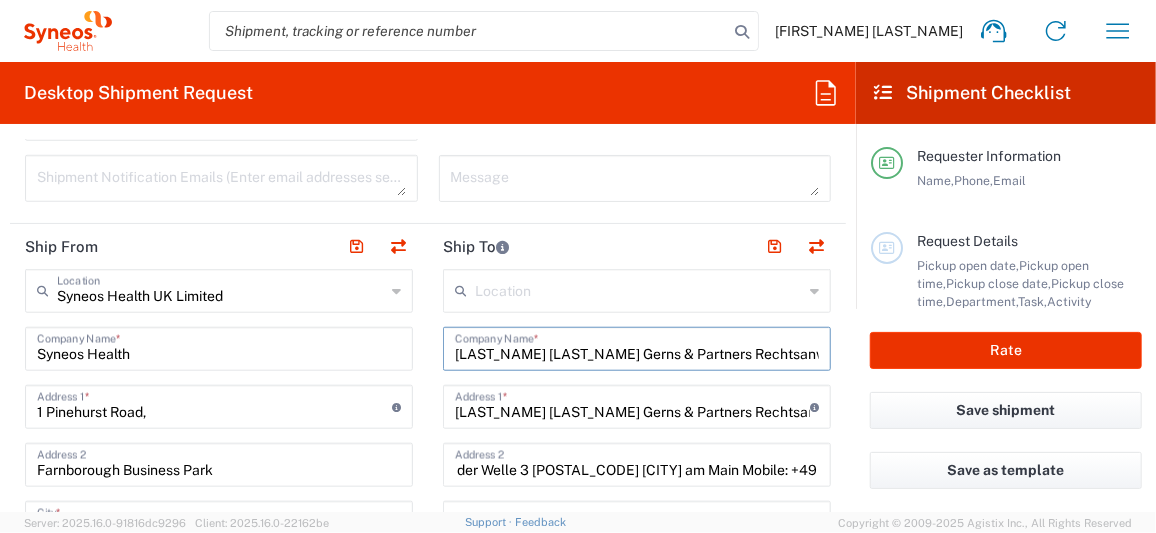 scroll, scrollTop: 0, scrollLeft: 0, axis: both 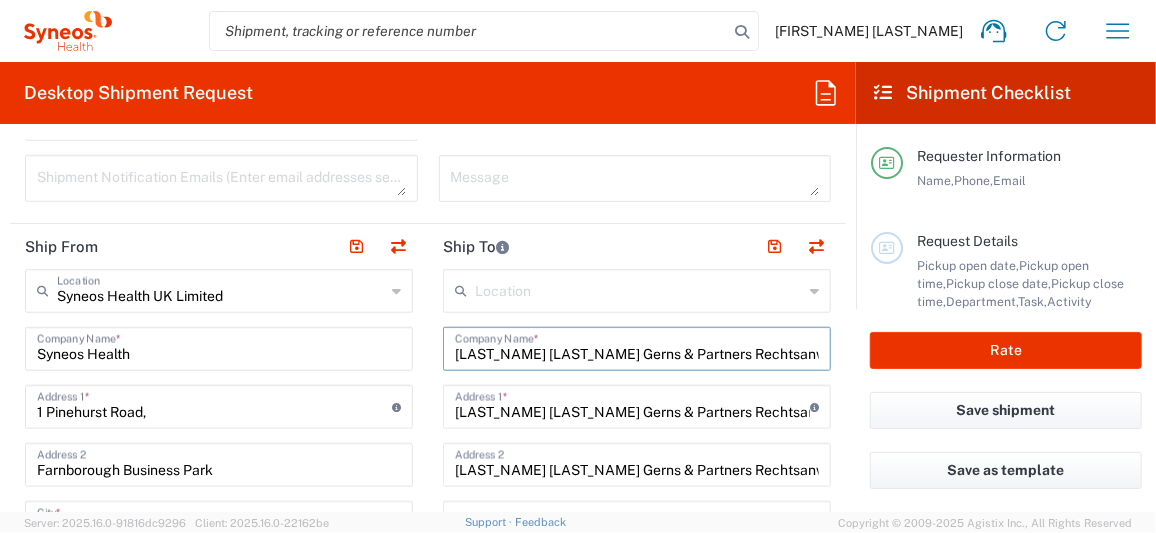 click on "[LAST_NAME] [LAST_NAME] Gerns & Partners Rechtsanwälte Notare An der Welle 3 [POSTAL_CODE] [CITY] am Main Mobile: +49 [PHONE]" at bounding box center (637, 347) 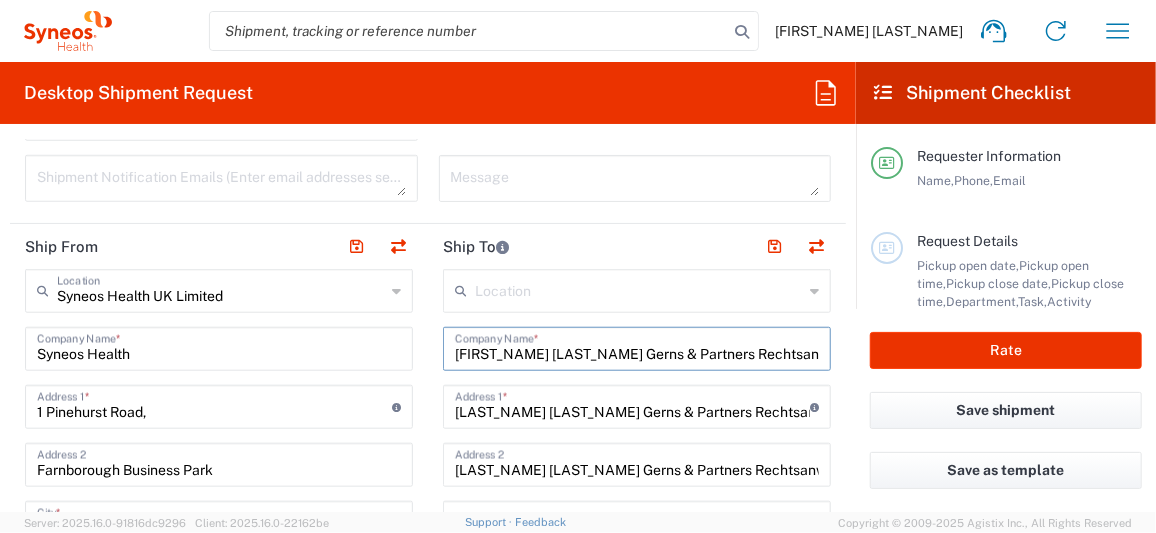 drag, startPoint x: 562, startPoint y: 351, endPoint x: 306, endPoint y: 352, distance: 256.00195 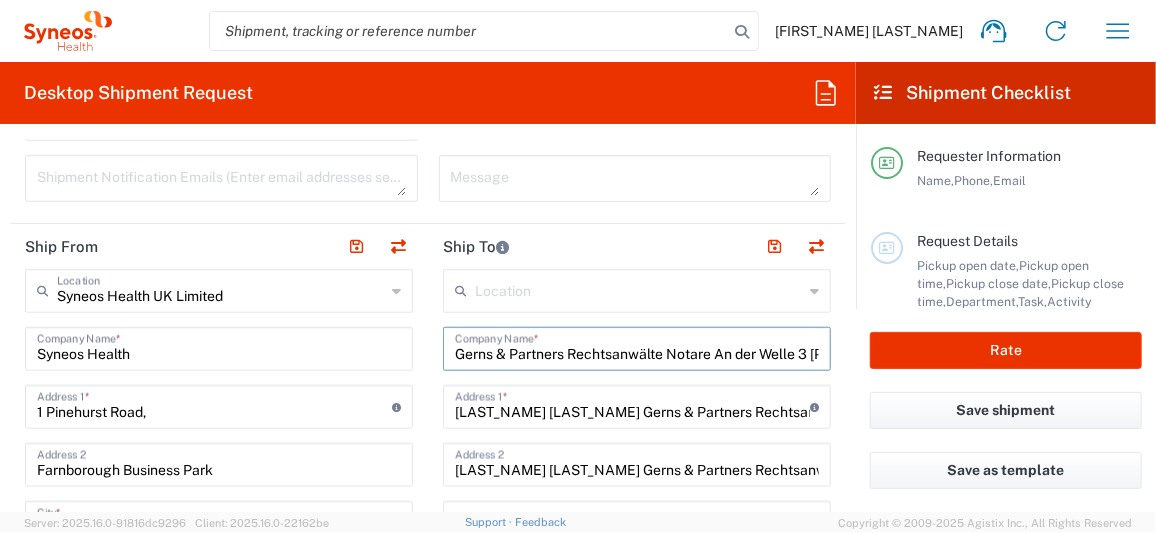 click on "Gerns & Partners Rechtsanwälte Notare An der Welle 3 [POSTAL_CODE] [CITY] am Main Mobile: +49 [PHONE]" at bounding box center [637, 347] 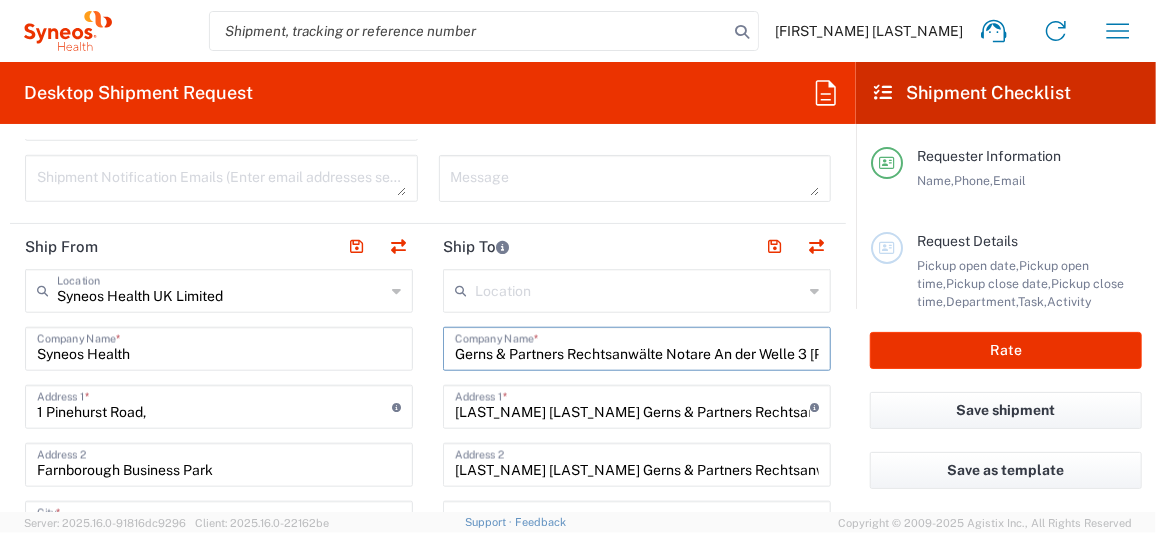 click on "Gerns & Partners Rechtsanwälte Notare An der Welle 3 [POSTAL_CODE] [CITY] am Main Mobile: +49 [PHONE]" at bounding box center (637, 347) 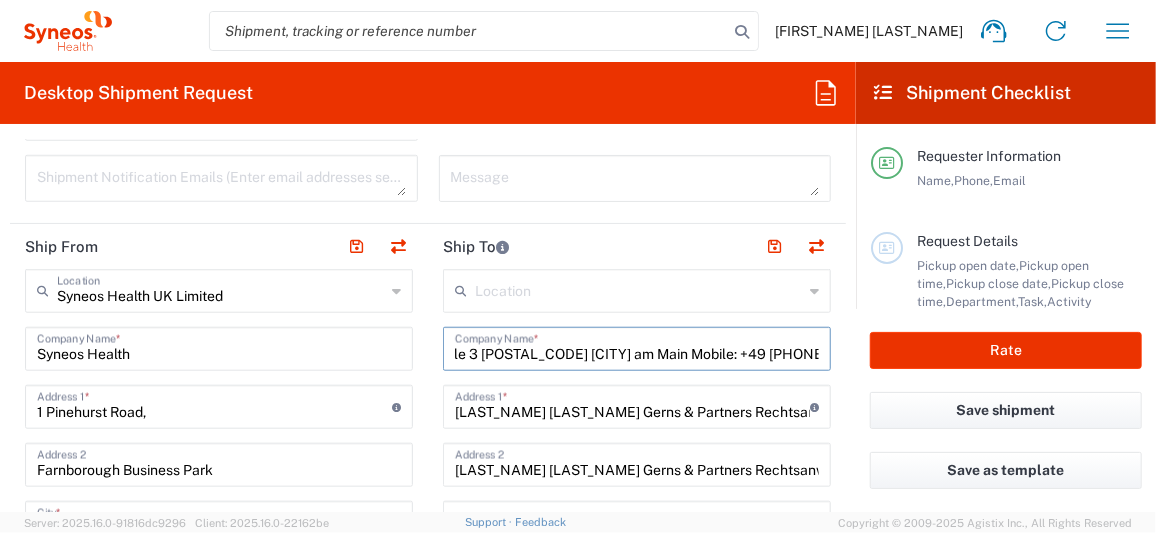 scroll, scrollTop: 0, scrollLeft: 347, axis: horizontal 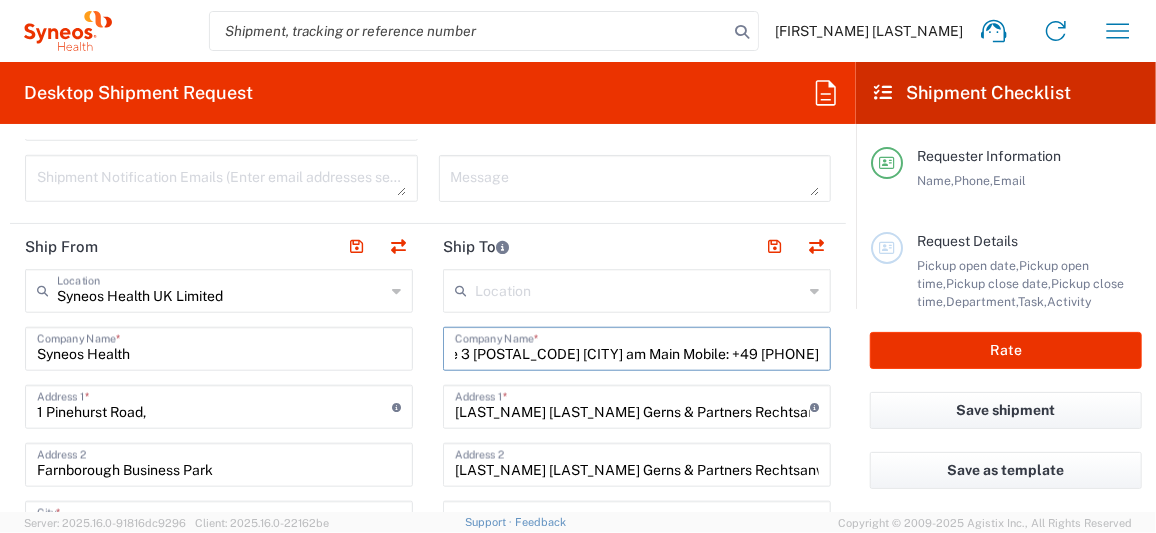 drag, startPoint x: 714, startPoint y: 353, endPoint x: 842, endPoint y: 353, distance: 128 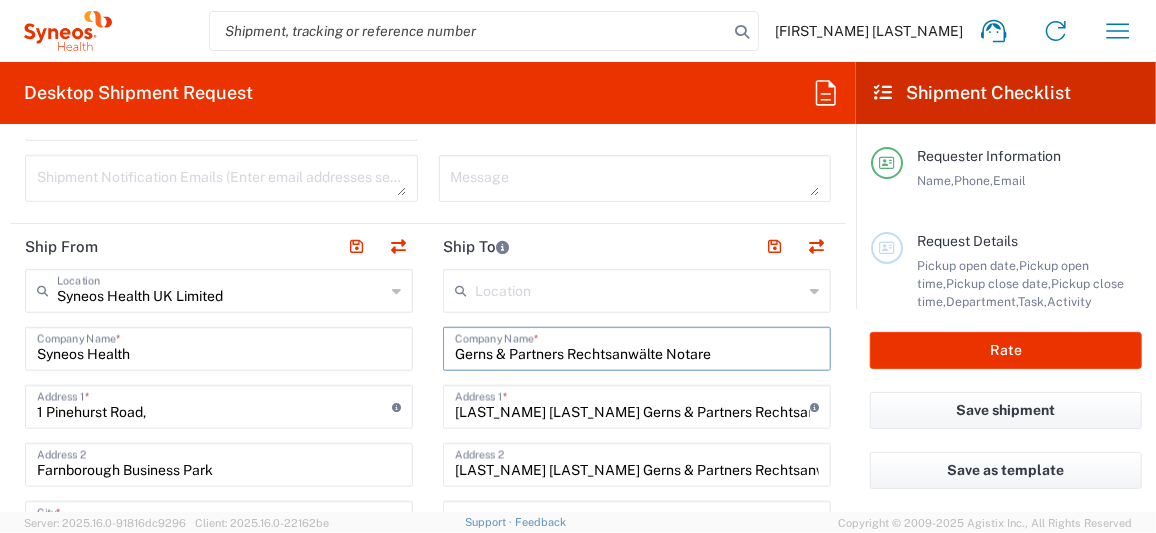 scroll, scrollTop: 0, scrollLeft: 0, axis: both 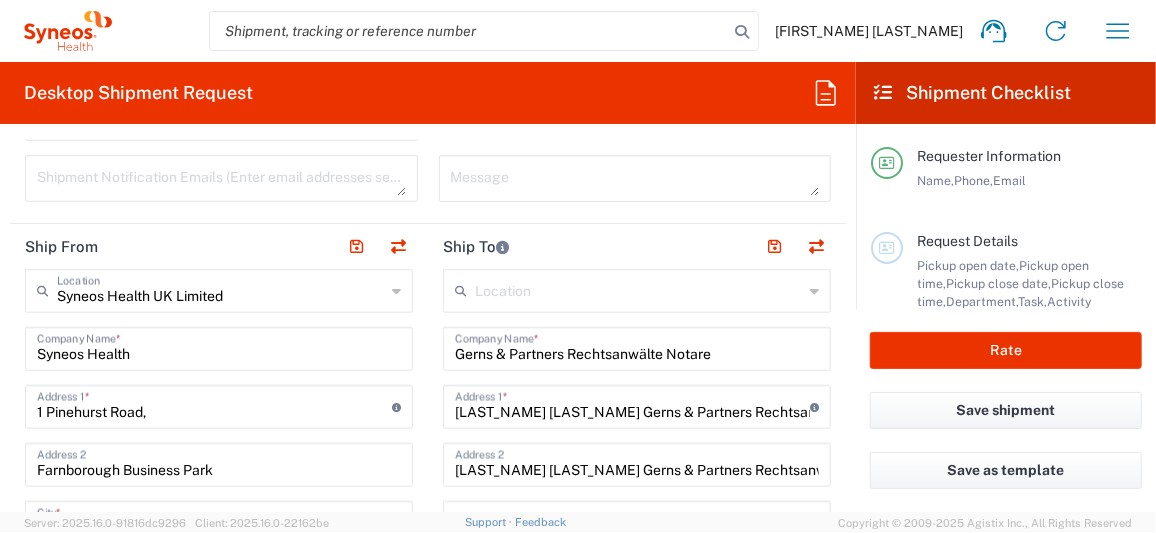 drag, startPoint x: 446, startPoint y: 405, endPoint x: 662, endPoint y: 411, distance: 216.08331 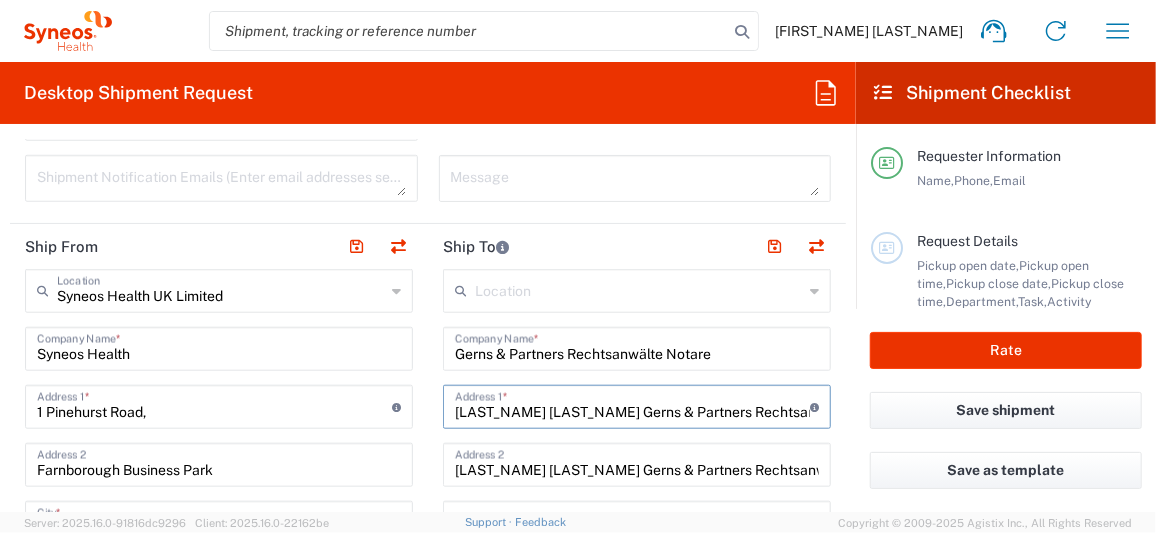 scroll, scrollTop: 0, scrollLeft: 475, axis: horizontal 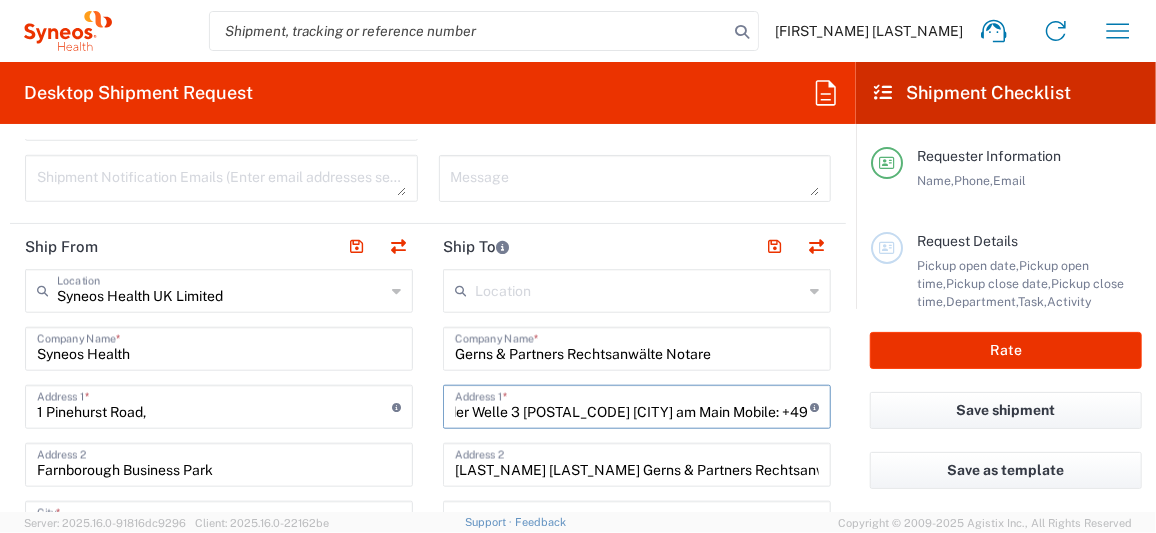 click on "[LAST_NAME] [LAST_NAME] Gerns & Partners Rechtsanwälte Notare An der Welle 3 [POSTAL_CODE] [CITY] am Main Mobile: +49 [PHONE]" at bounding box center (632, 405) 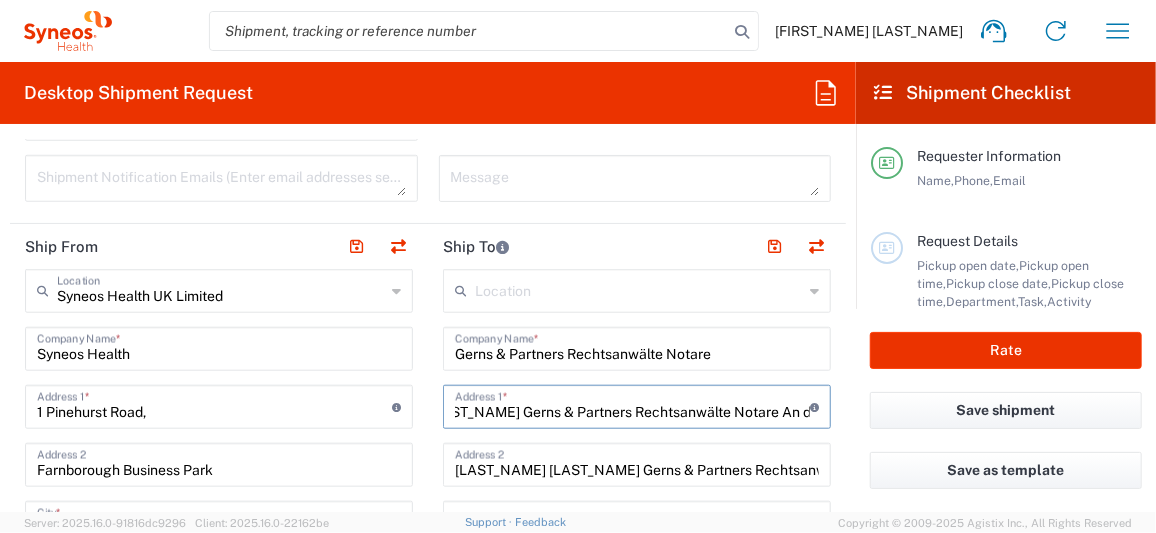 scroll, scrollTop: 0, scrollLeft: 0, axis: both 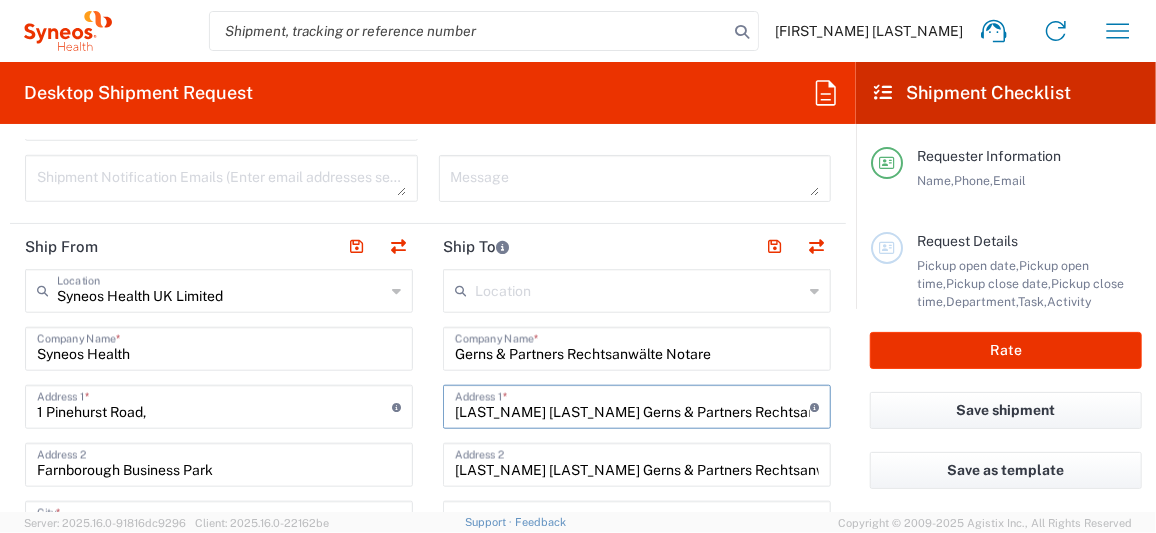 drag, startPoint x: 449, startPoint y: 412, endPoint x: 679, endPoint y: 410, distance: 230.0087 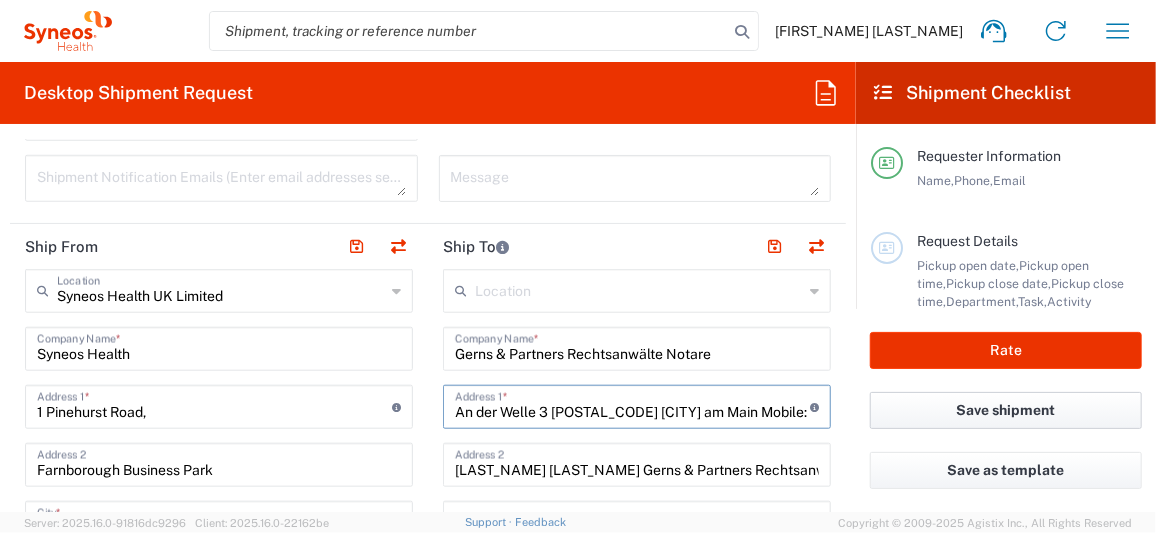 scroll, scrollTop: 0, scrollLeft: 92, axis: horizontal 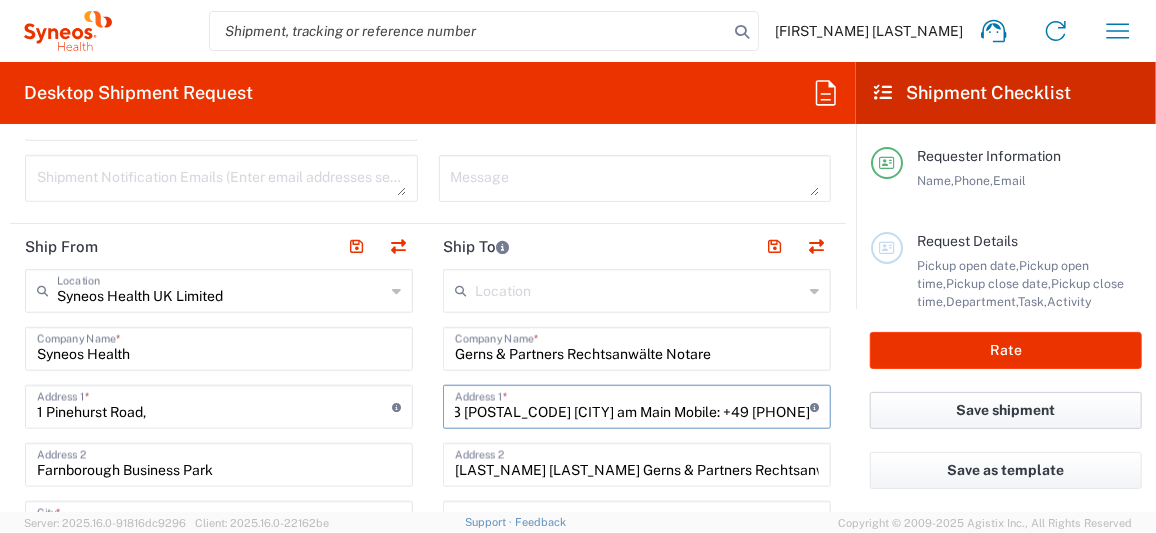 drag, startPoint x: 543, startPoint y: 404, endPoint x: 944, endPoint y: 410, distance: 401.0449 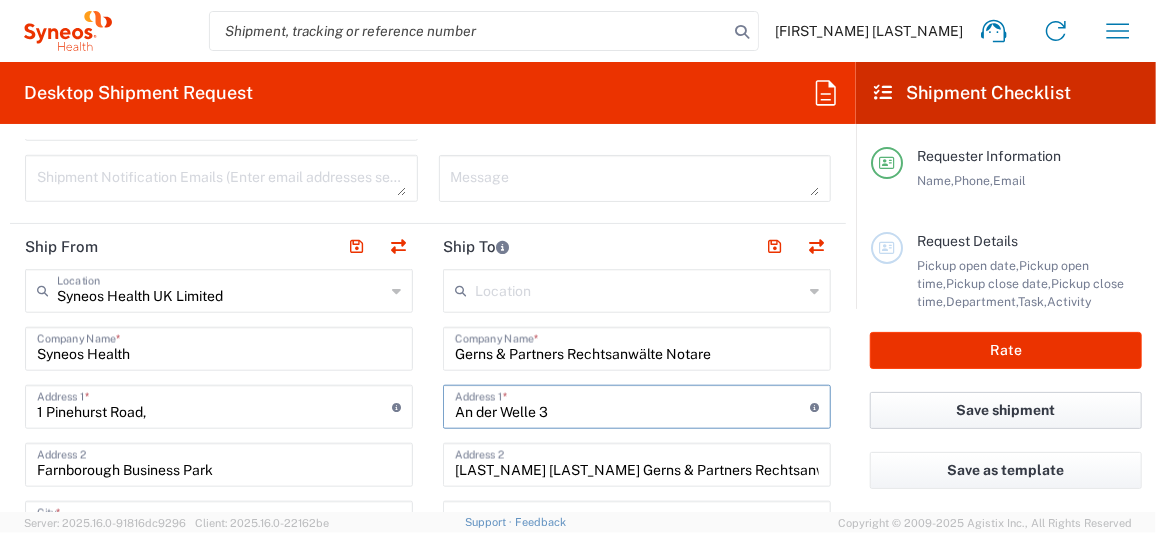 scroll, scrollTop: 0, scrollLeft: 0, axis: both 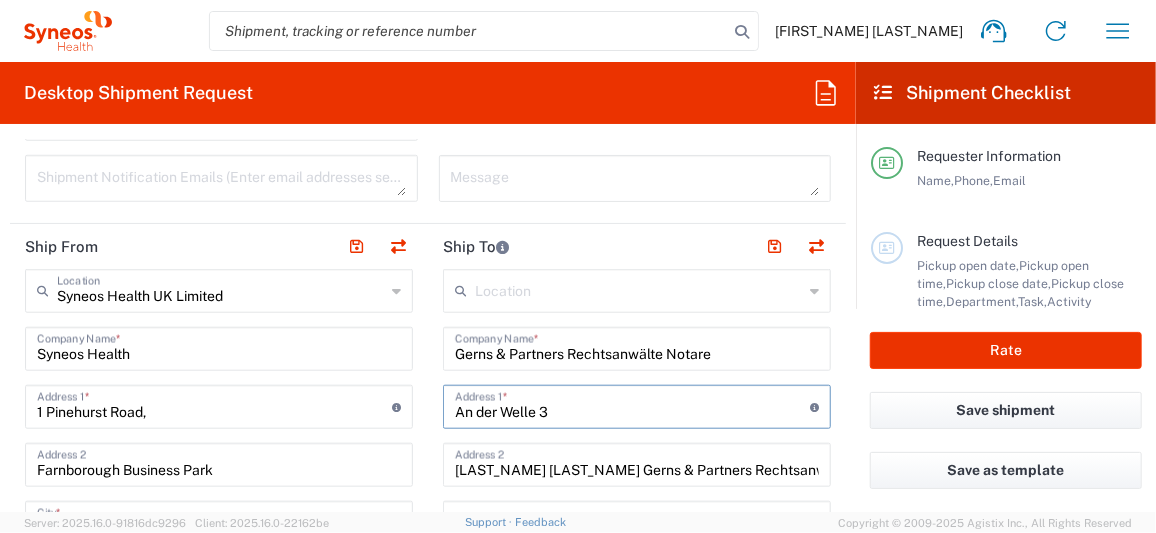 type on "An der Welle 3" 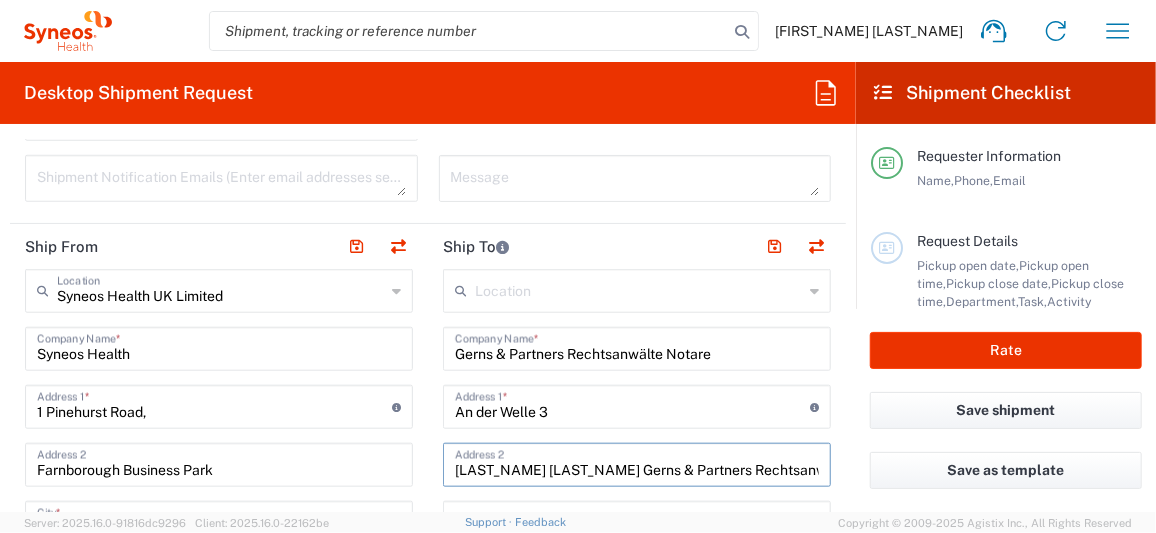drag, startPoint x: 451, startPoint y: 463, endPoint x: 753, endPoint y: 464, distance: 302.00165 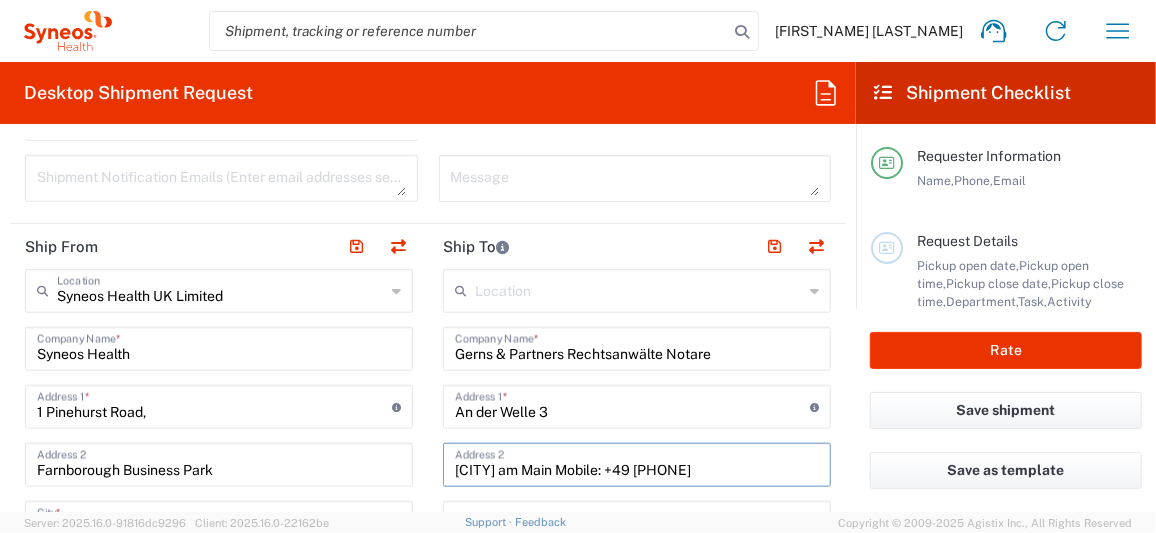 click on "[CITY] am Main Mobile: +49 [PHONE]" at bounding box center (637, 463) 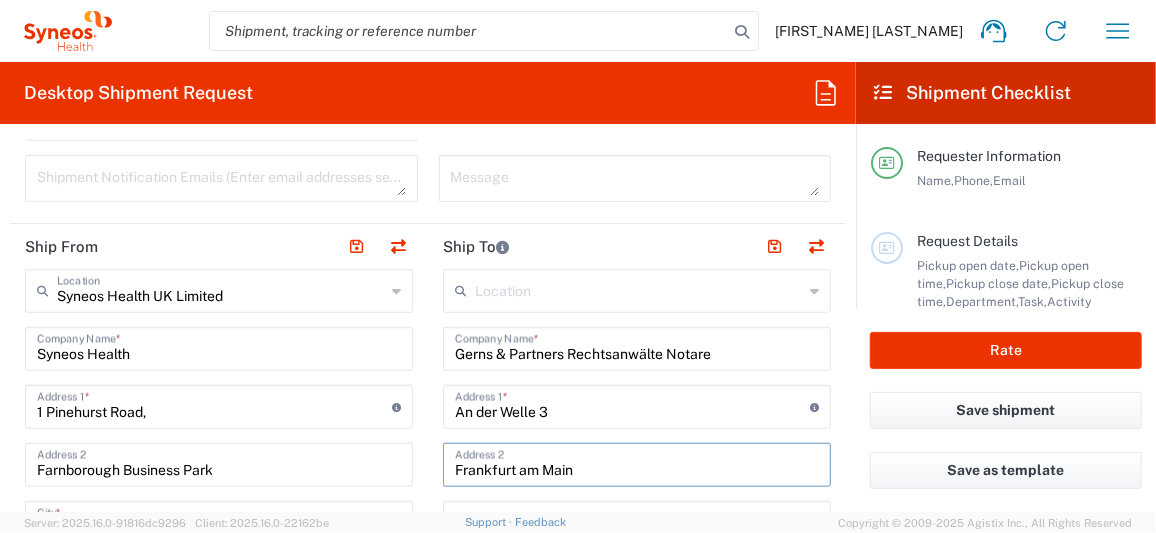 scroll, scrollTop: 899, scrollLeft: 0, axis: vertical 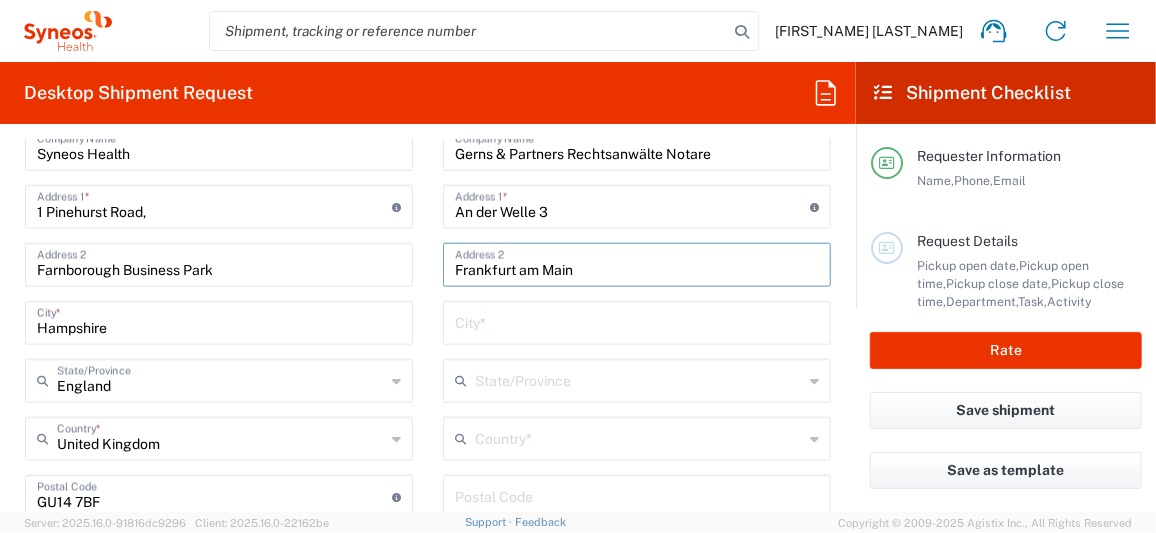 type on "Frankfurt am Main" 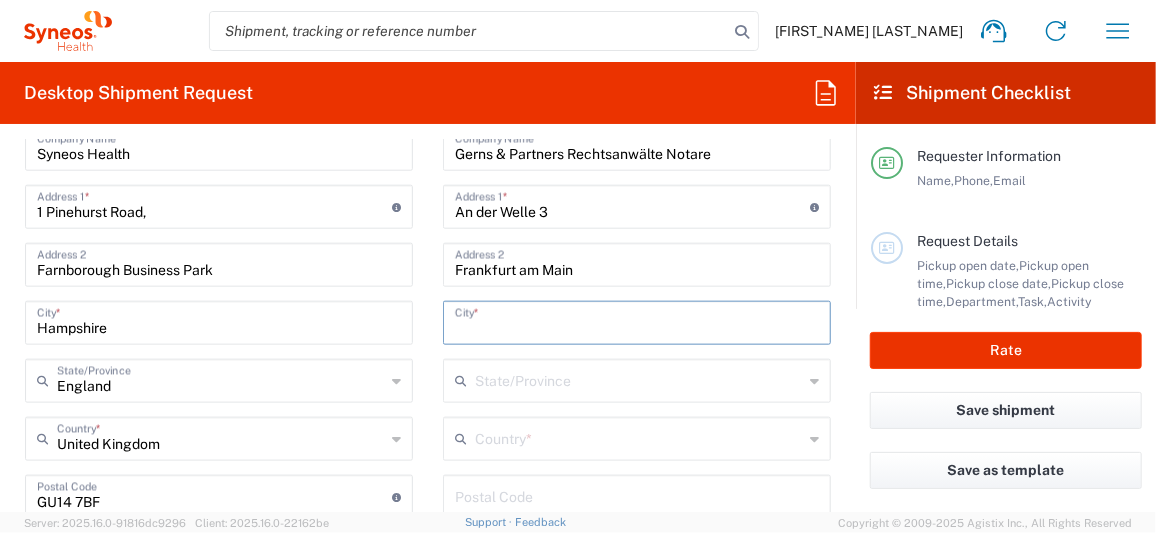 click at bounding box center [637, 321] 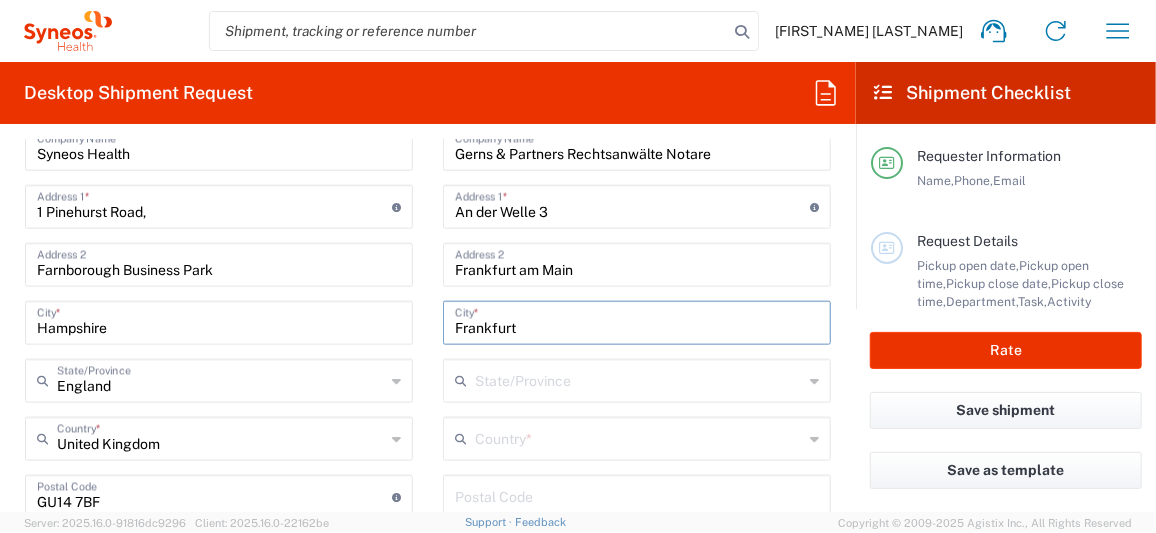 type on "Frankfurt" 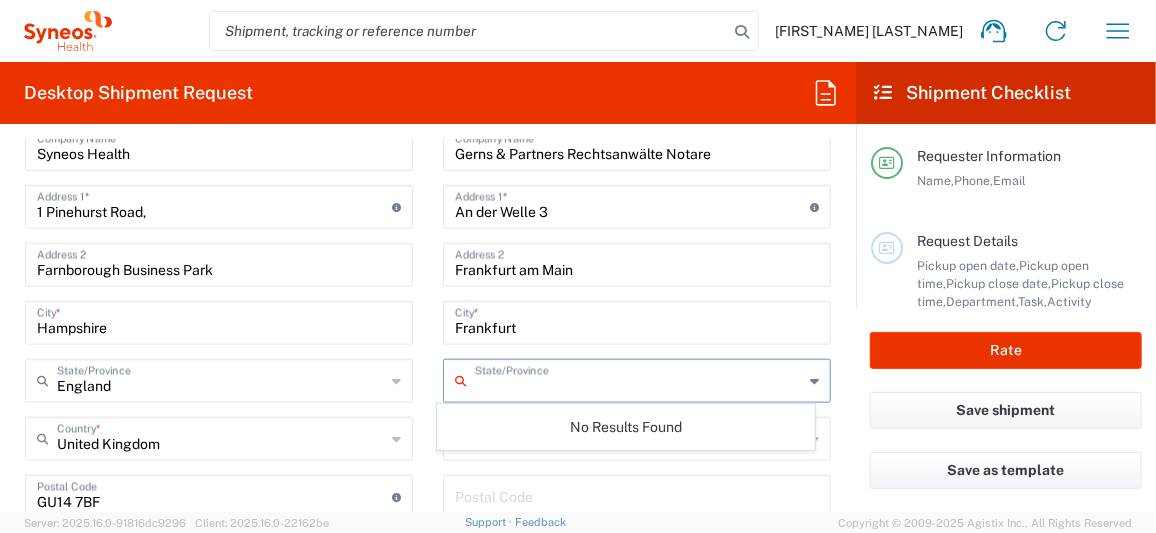 click at bounding box center [639, 379] 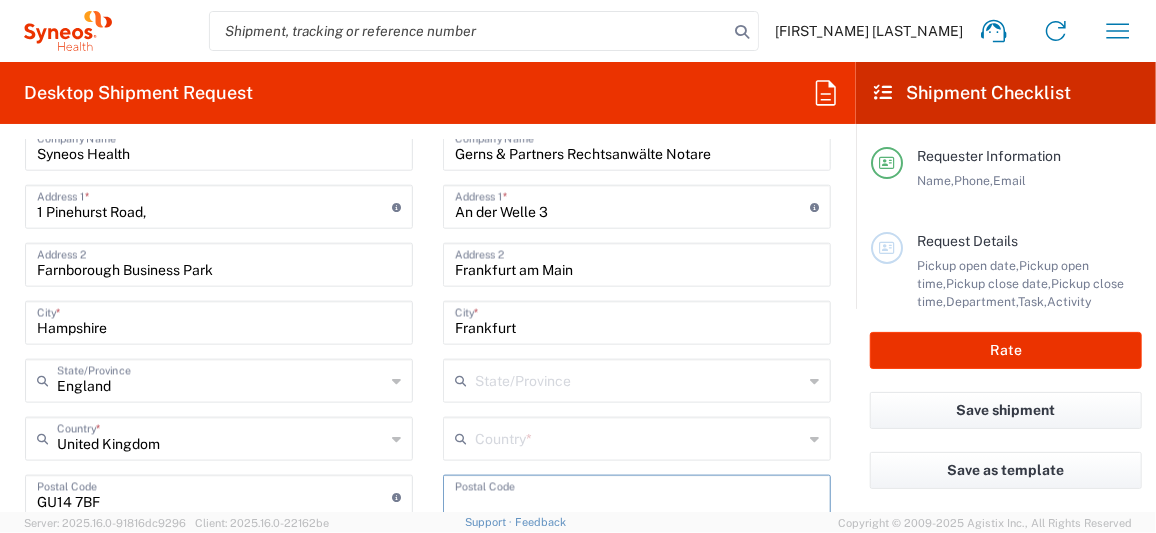 paste on "[LAST_NAME] [LAST_NAME] Gerns & Partners Rechtsanwälte Notare An der Welle 3 [POSTAL_CODE] [CITY] am Main Mobile: +49 [PHONE]" 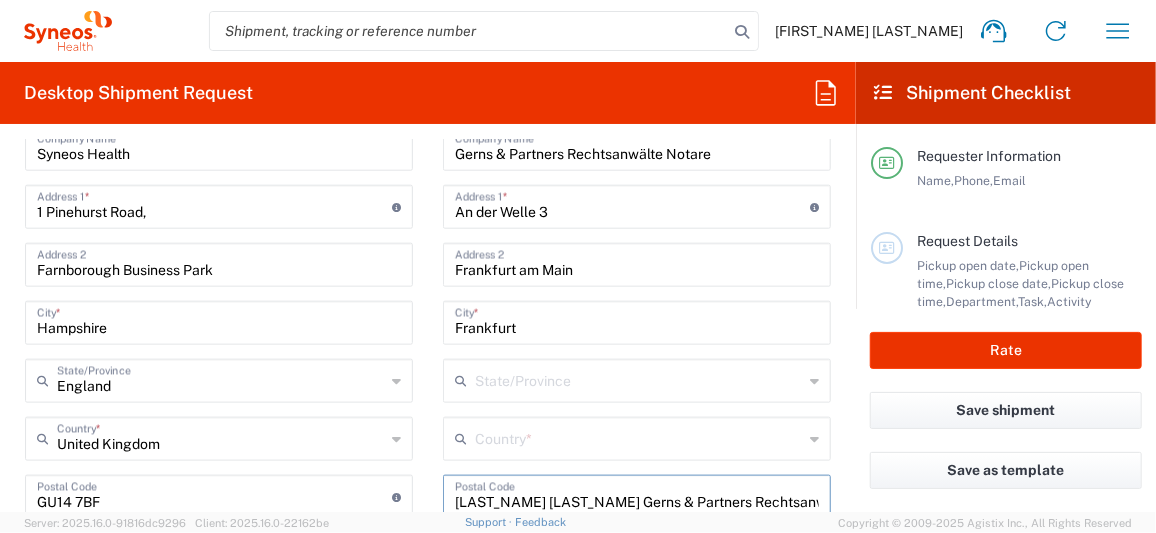 scroll, scrollTop: 0, scrollLeft: 466, axis: horizontal 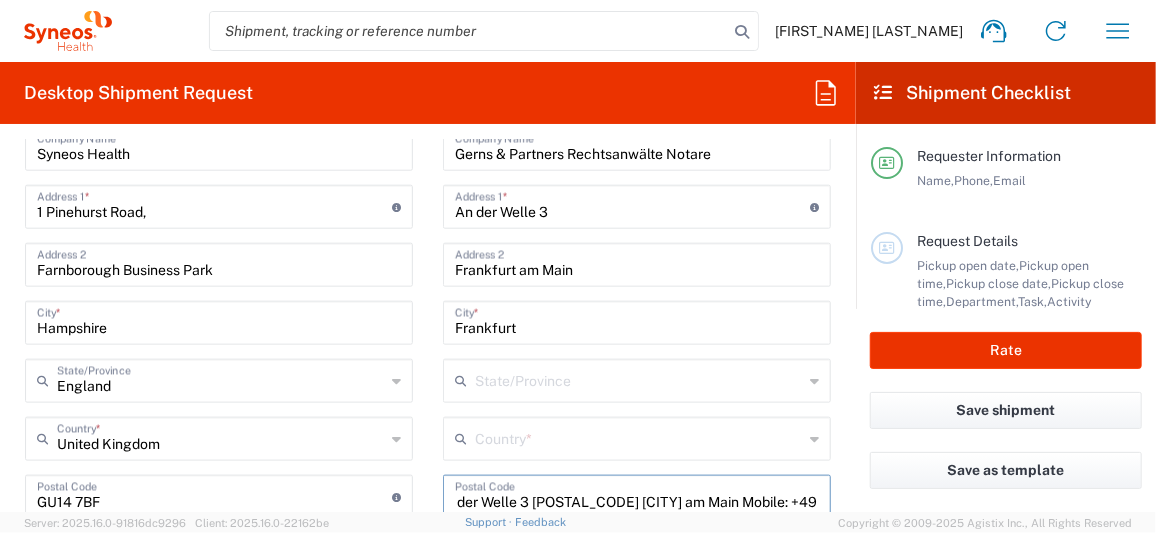 type on "[LAST_NAME] [LAST_NAME] Gerns & Partners Rechtsanwälte Notare An der Welle 3 [POSTAL_CODE] [CITY] am Main Mobile: +49 [PHONE]" 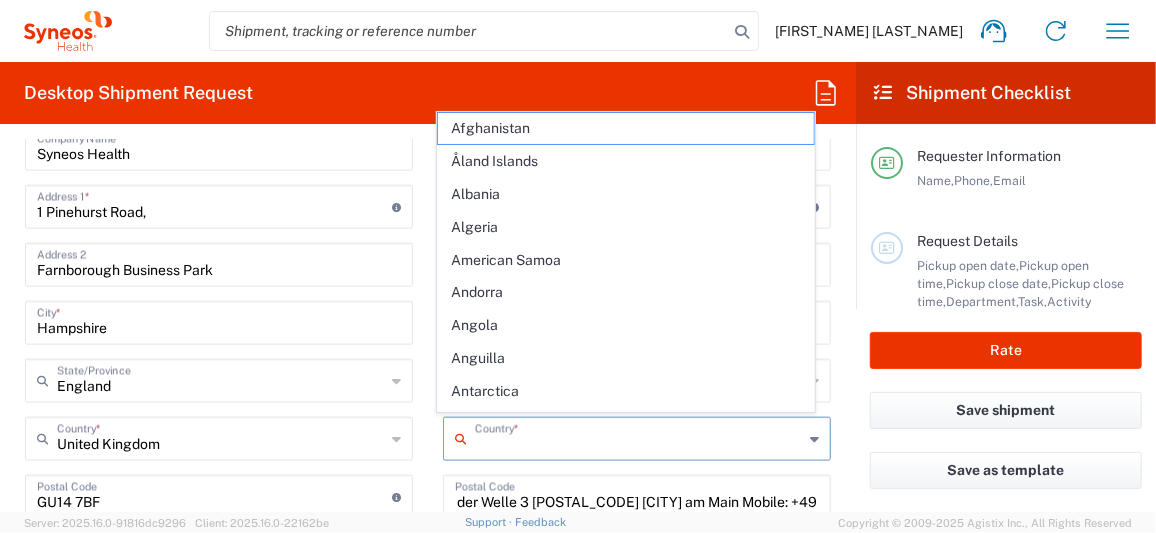 click at bounding box center (639, 437) 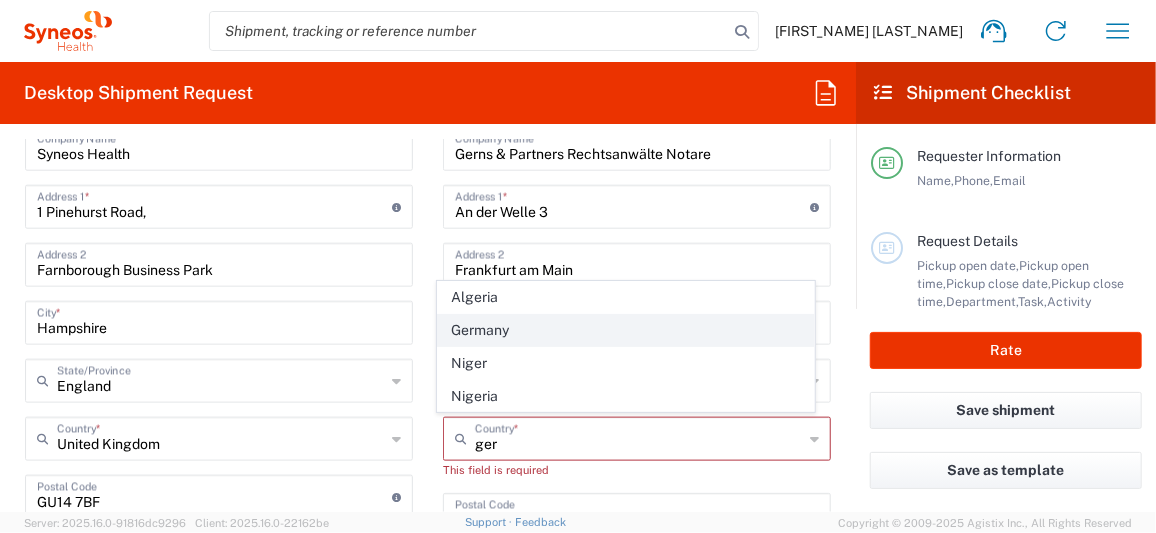 click on "Germany" 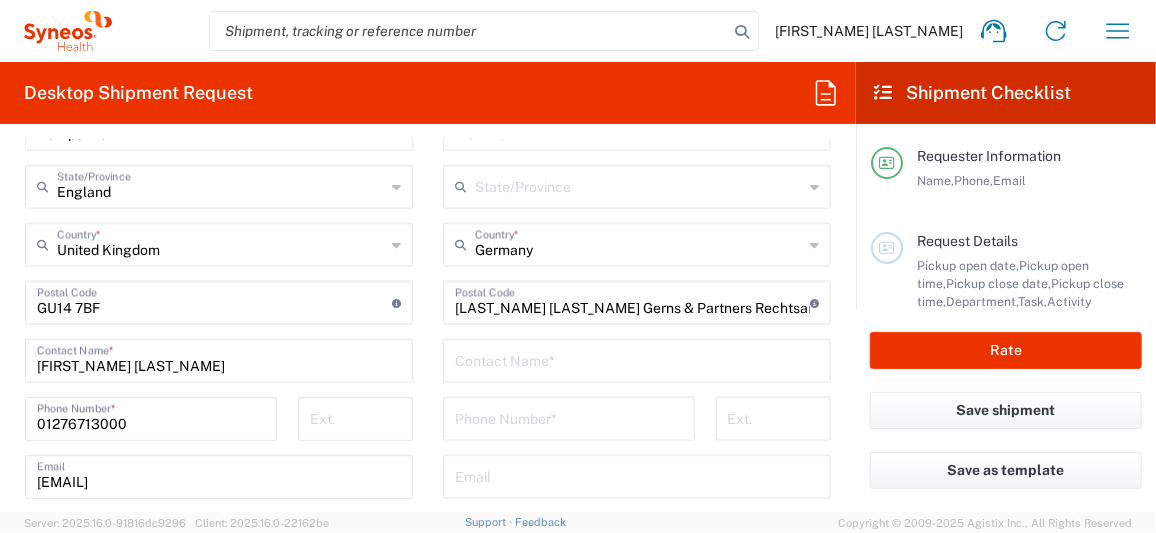 scroll, scrollTop: 1099, scrollLeft: 0, axis: vertical 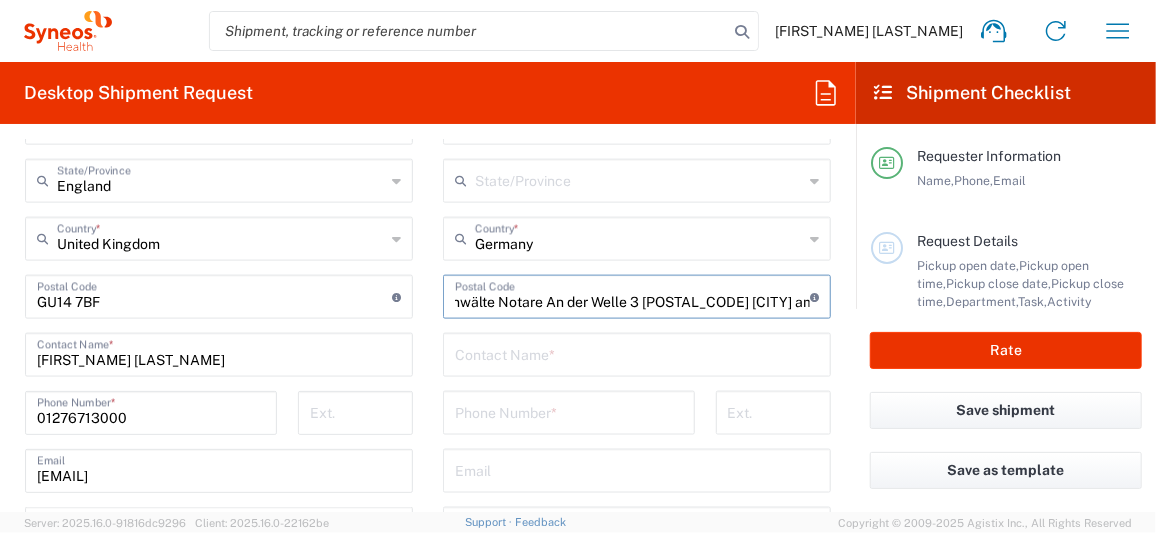 drag, startPoint x: 449, startPoint y: 299, endPoint x: 680, endPoint y: 311, distance: 231.31148 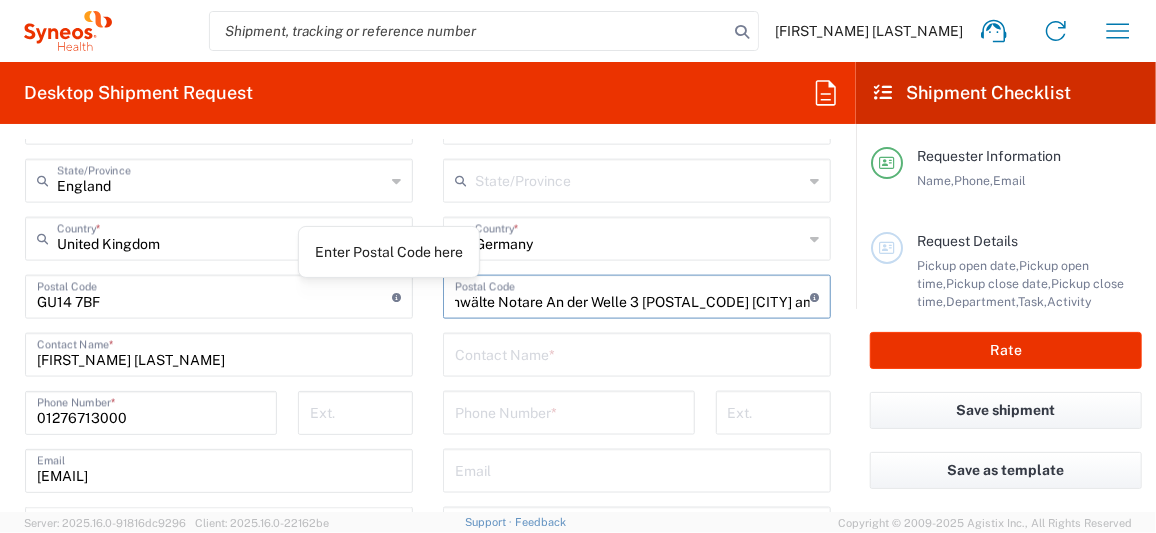 scroll, scrollTop: 0, scrollLeft: 0, axis: both 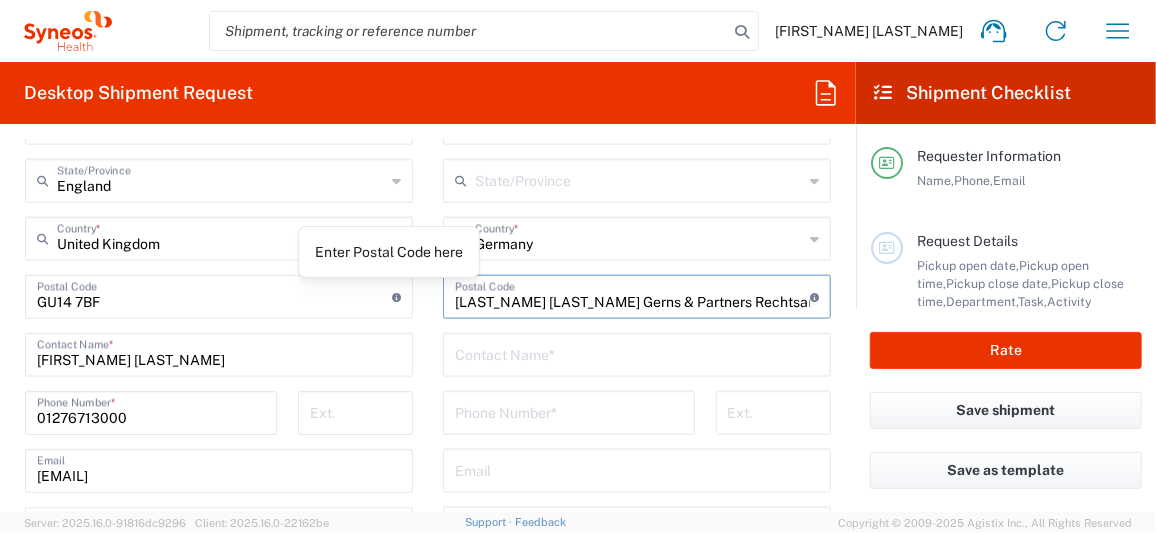 drag, startPoint x: 573, startPoint y: 301, endPoint x: 277, endPoint y: 301, distance: 296 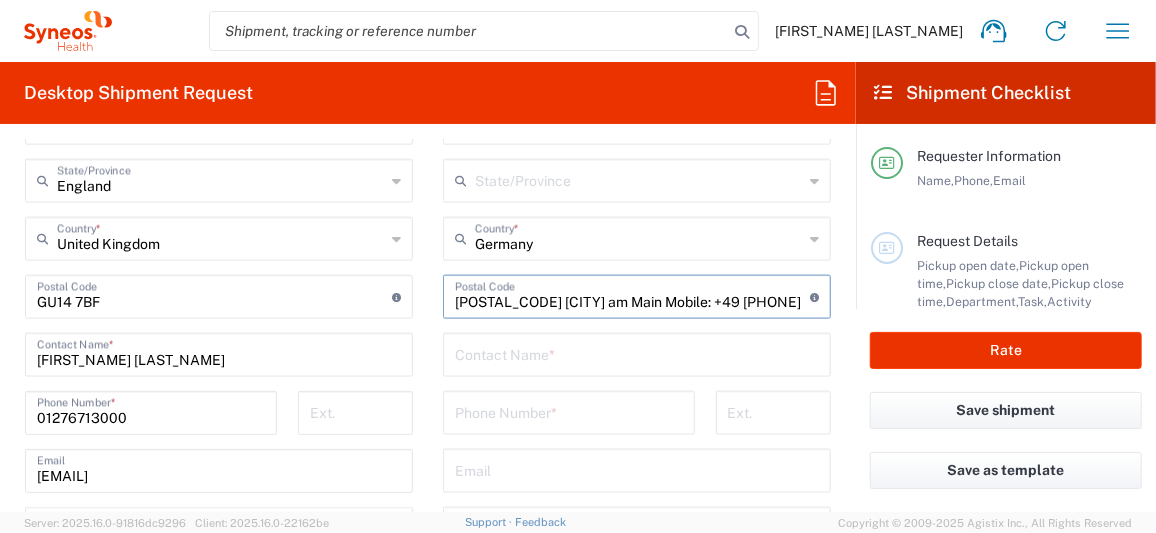 drag, startPoint x: 509, startPoint y: 298, endPoint x: 906, endPoint y: 298, distance: 397 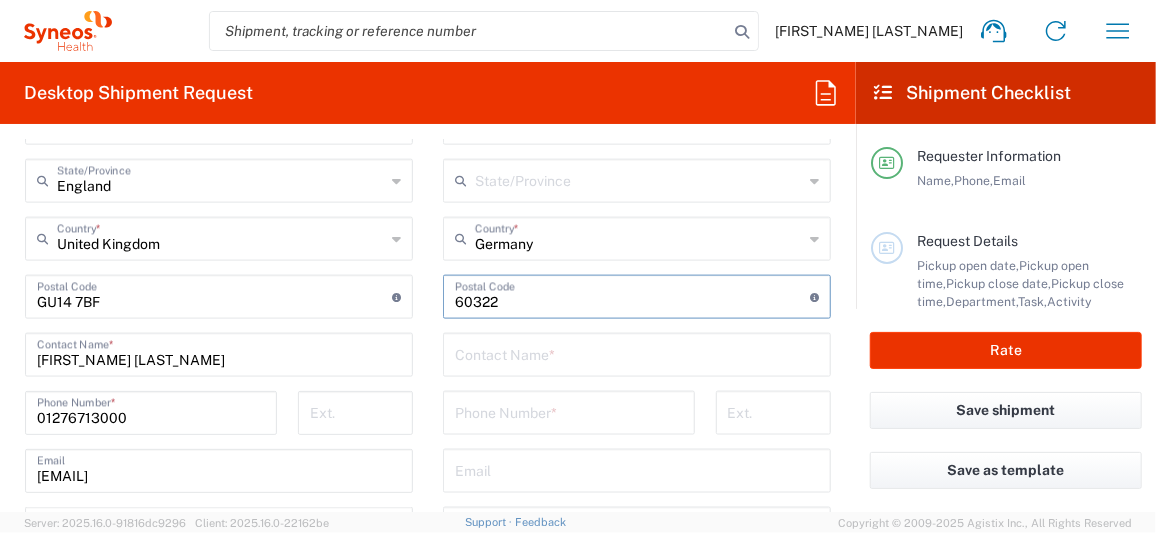 type on "60322" 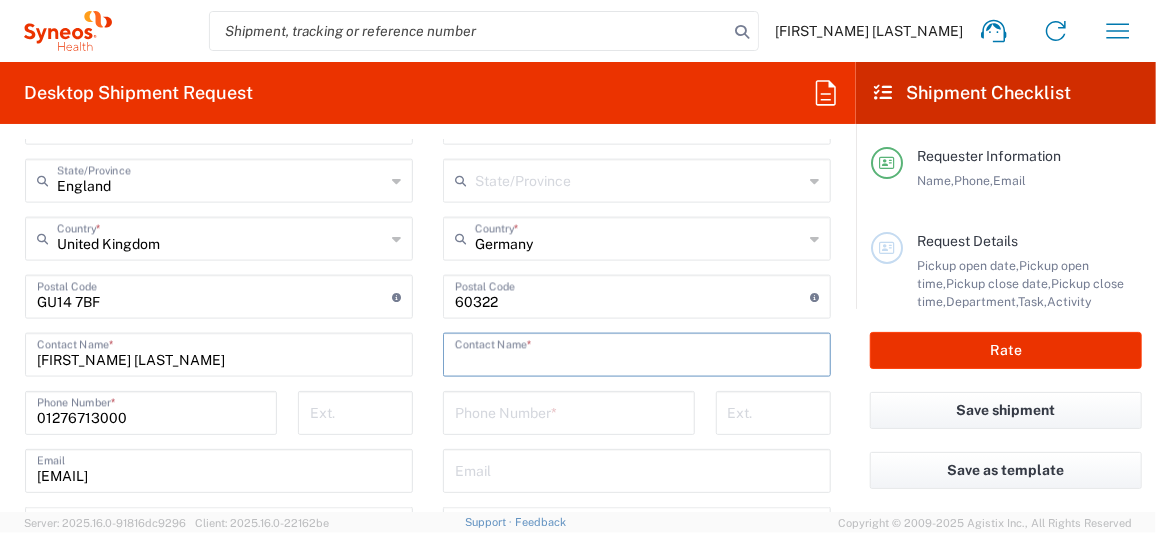 paste on "[LAST_NAME] [LAST_NAME] Gerns & Partners Rechtsanwälte Notare An der Welle 3 [POSTAL_CODE] [CITY] am Main Mobile: +49 [PHONE]" 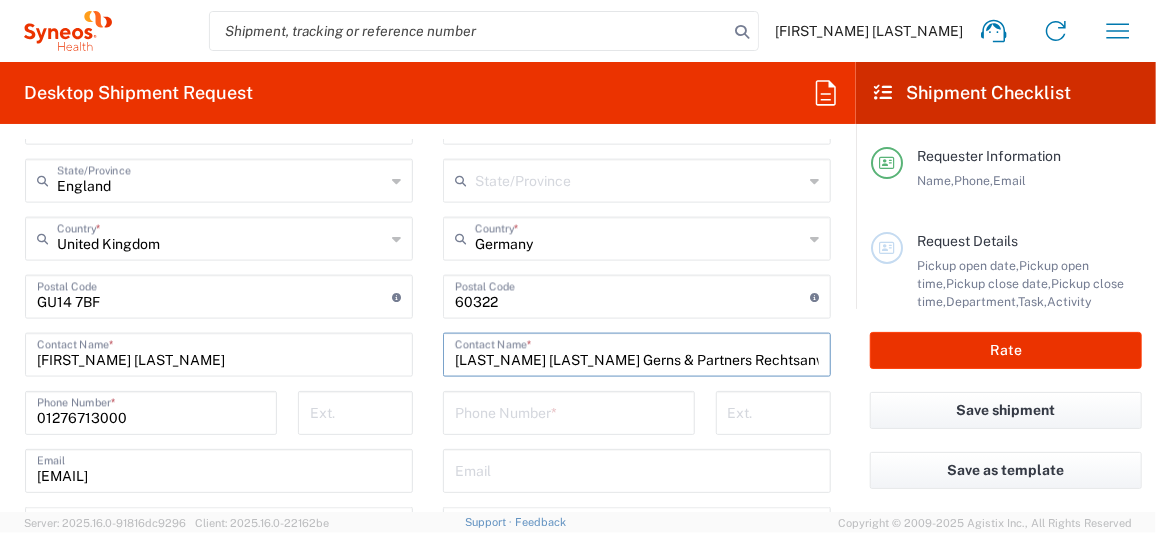 scroll, scrollTop: 0, scrollLeft: 466, axis: horizontal 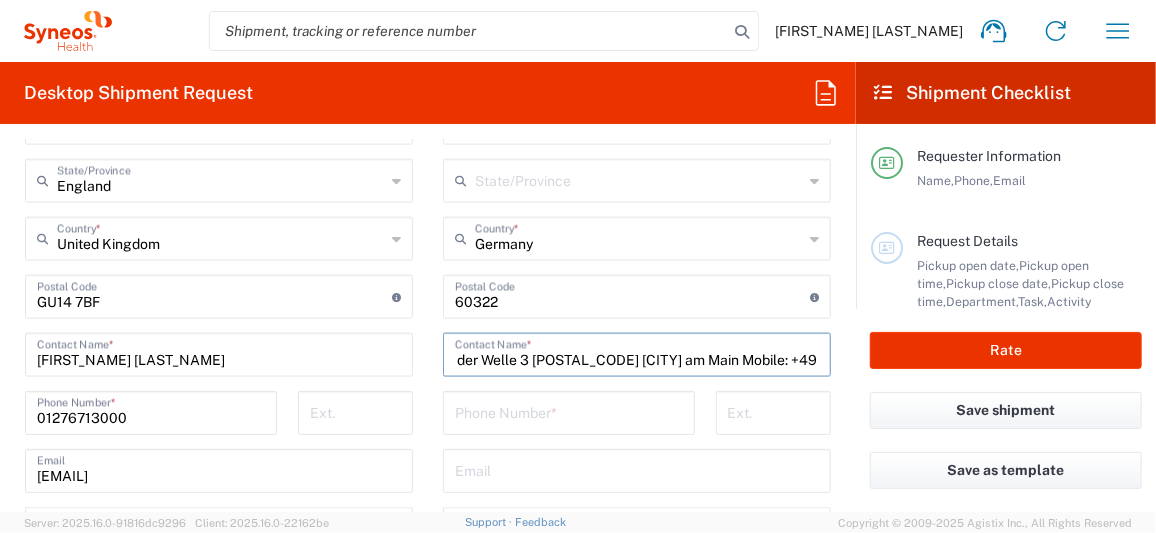 drag, startPoint x: 451, startPoint y: 355, endPoint x: 839, endPoint y: 369, distance: 388.2525 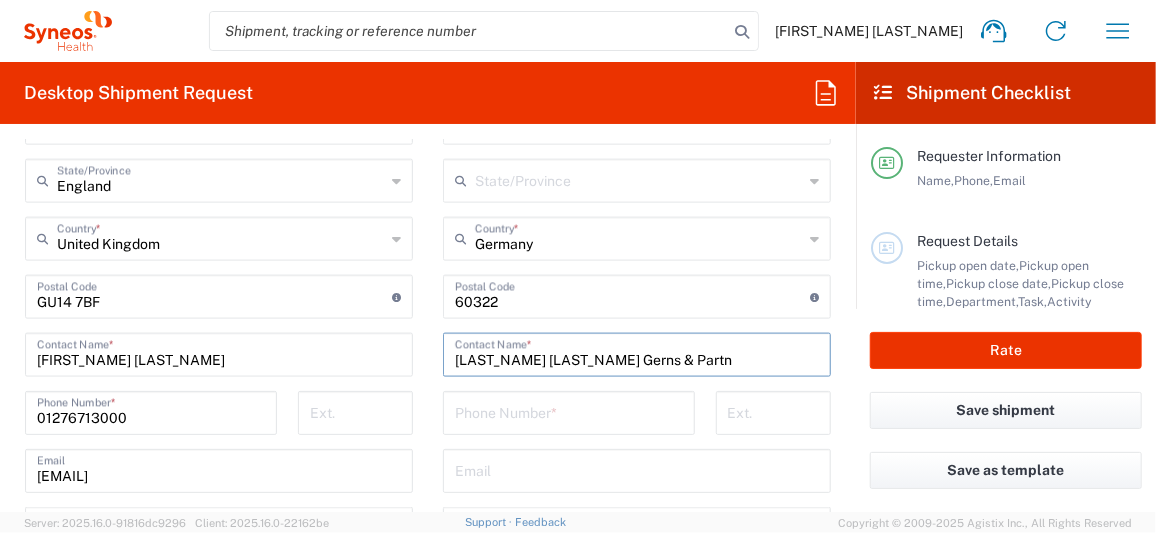 scroll, scrollTop: 0, scrollLeft: 0, axis: both 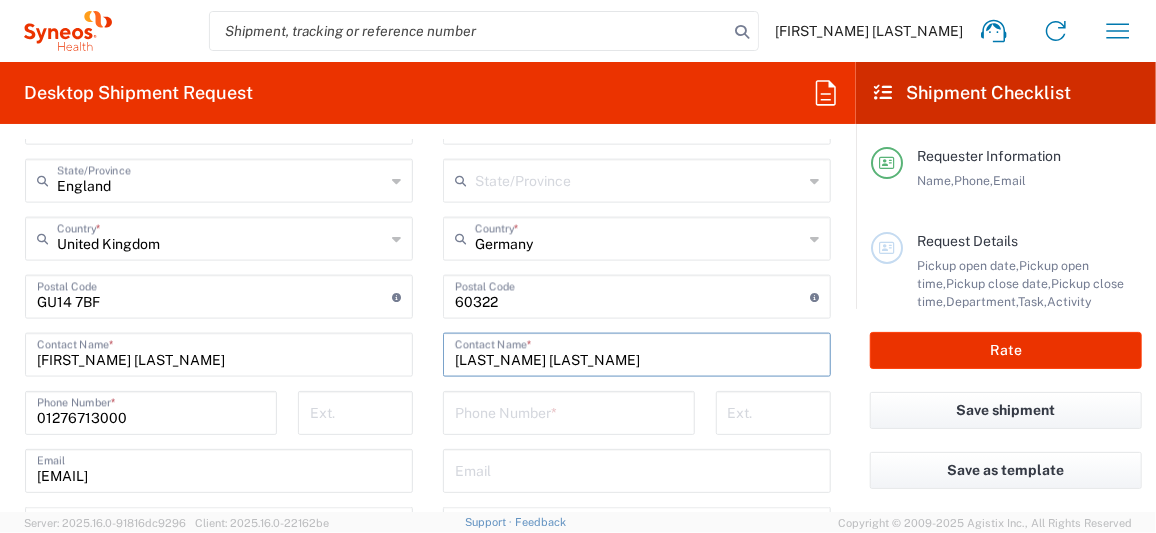 click on "[LAST_NAME] [LAST_NAME]" at bounding box center (637, 353) 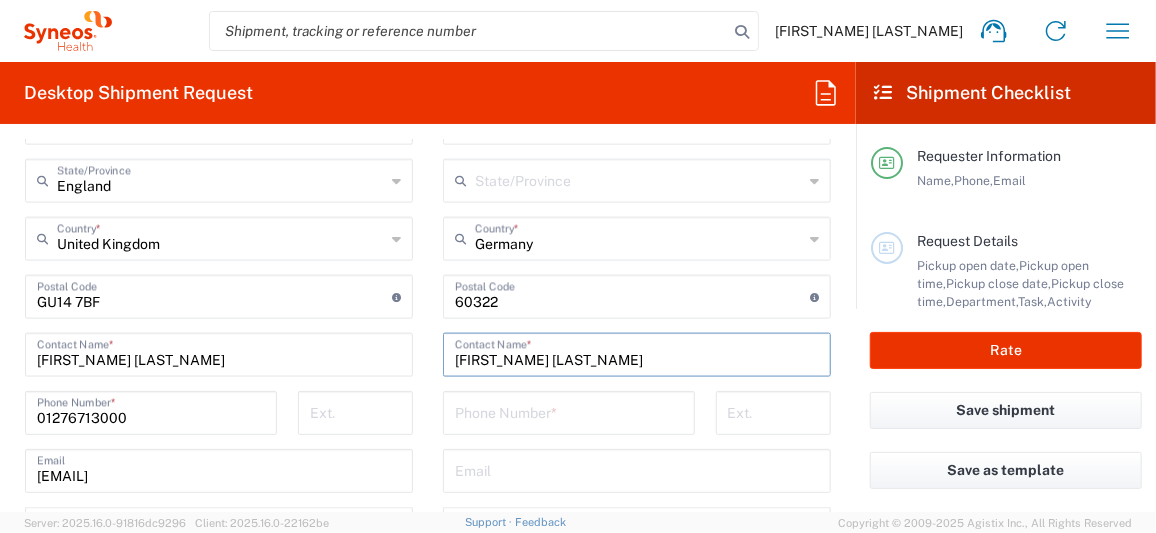 type on "[FIRST_NAME] [LAST_NAME]" 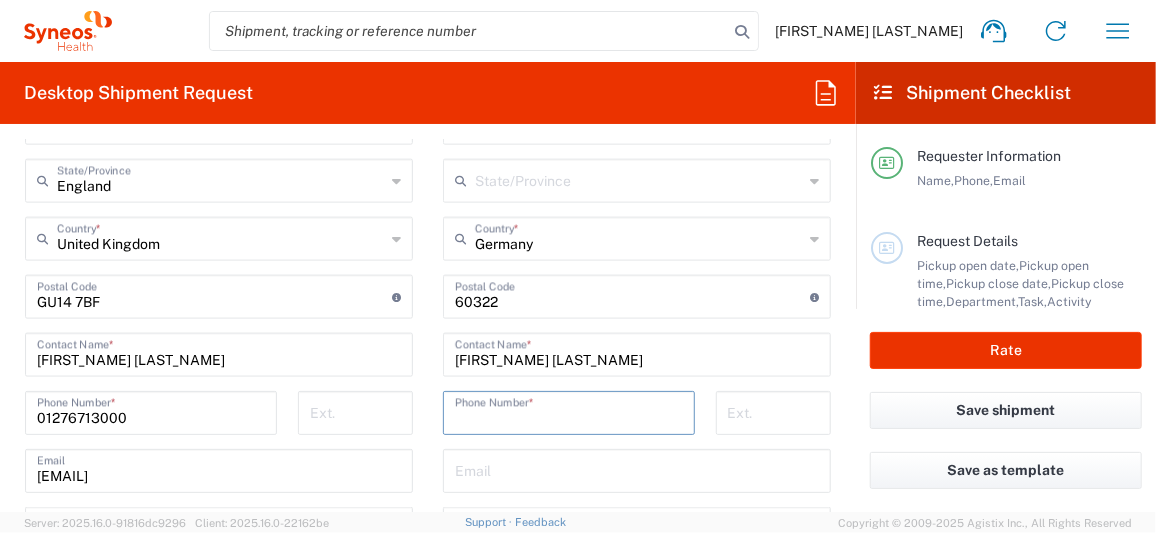 paste on "[LAST_NAME] [LAST_NAME] Gerns & Partners Rechtsanwälte Notare An der Welle 3 [POSTAL_CODE] [CITY] am Main Mobile: +49 [PHONE]" 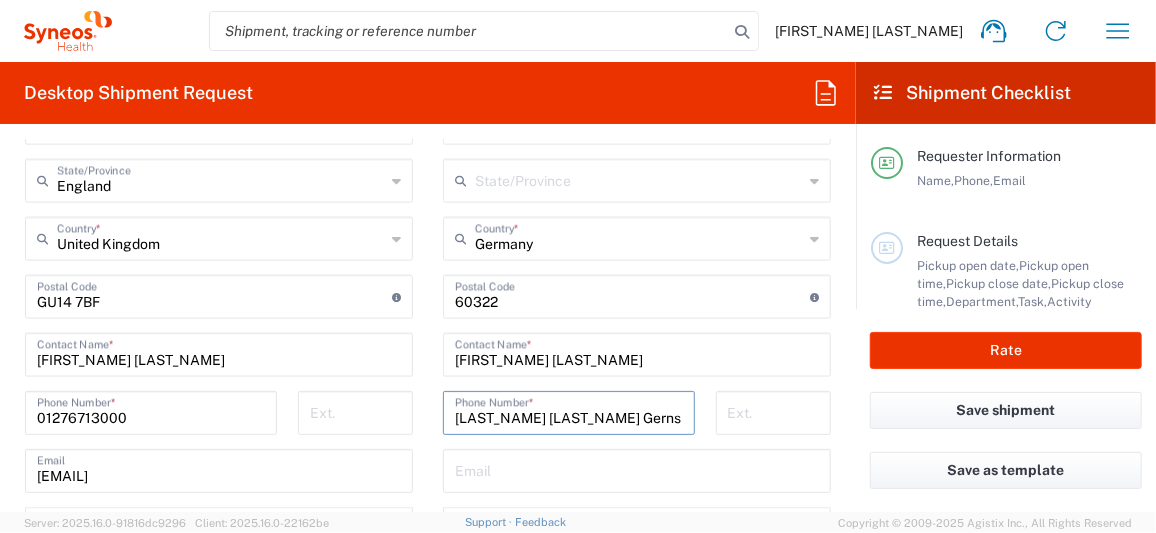 scroll, scrollTop: 0, scrollLeft: 600, axis: horizontal 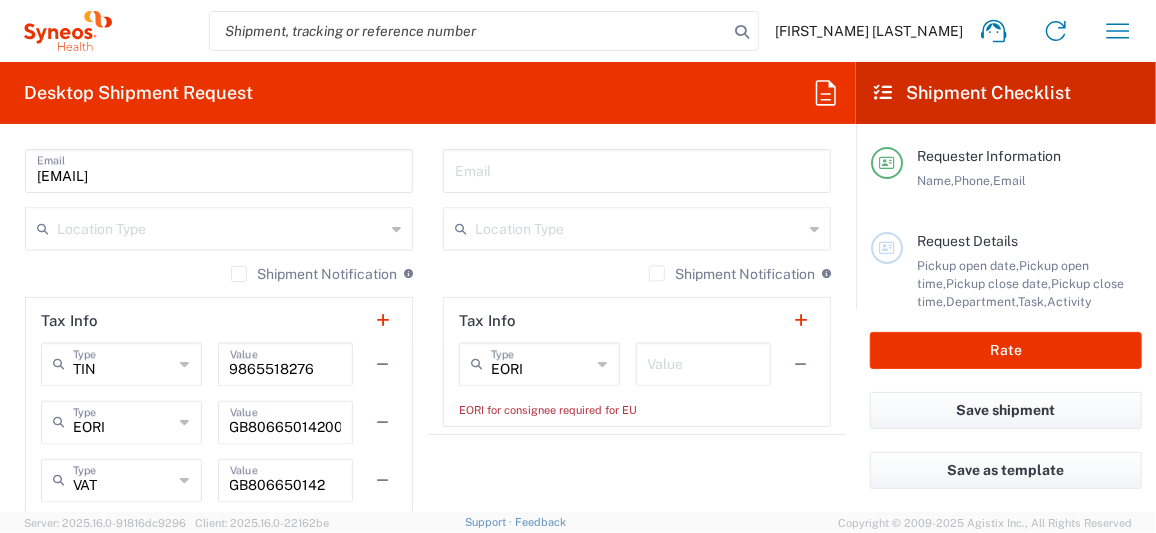 type on "[PHONE]" 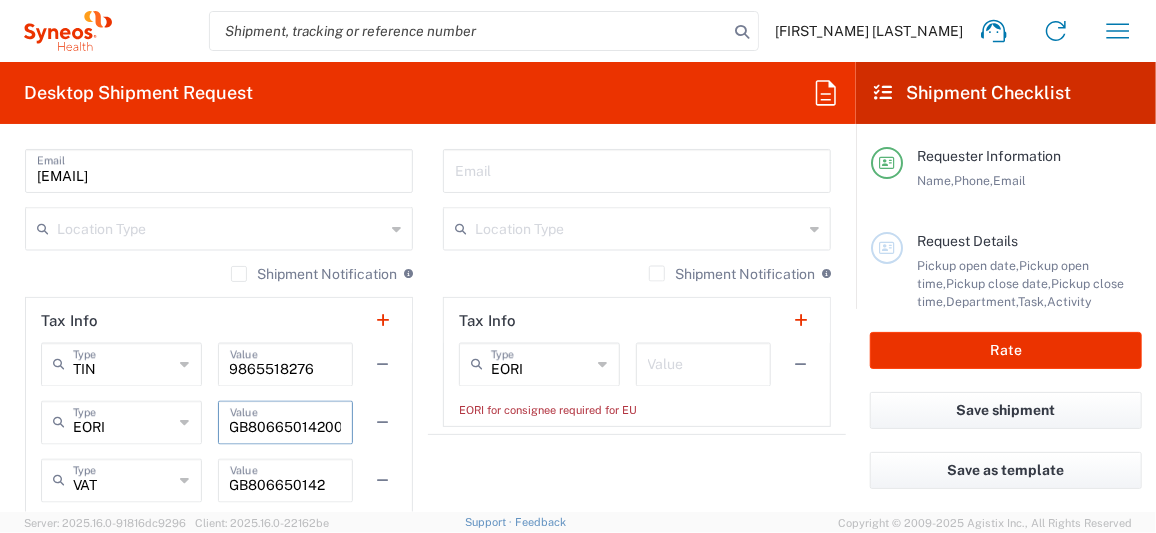 scroll, scrollTop: 0, scrollLeft: 11, axis: horizontal 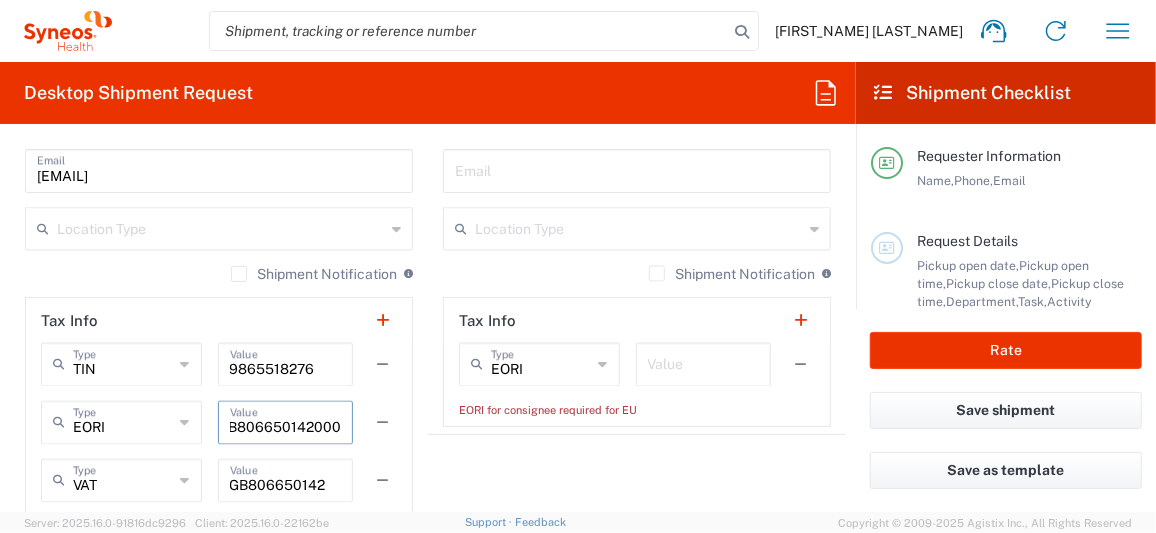 drag, startPoint x: 225, startPoint y: 424, endPoint x: 399, endPoint y: 429, distance: 174.07182 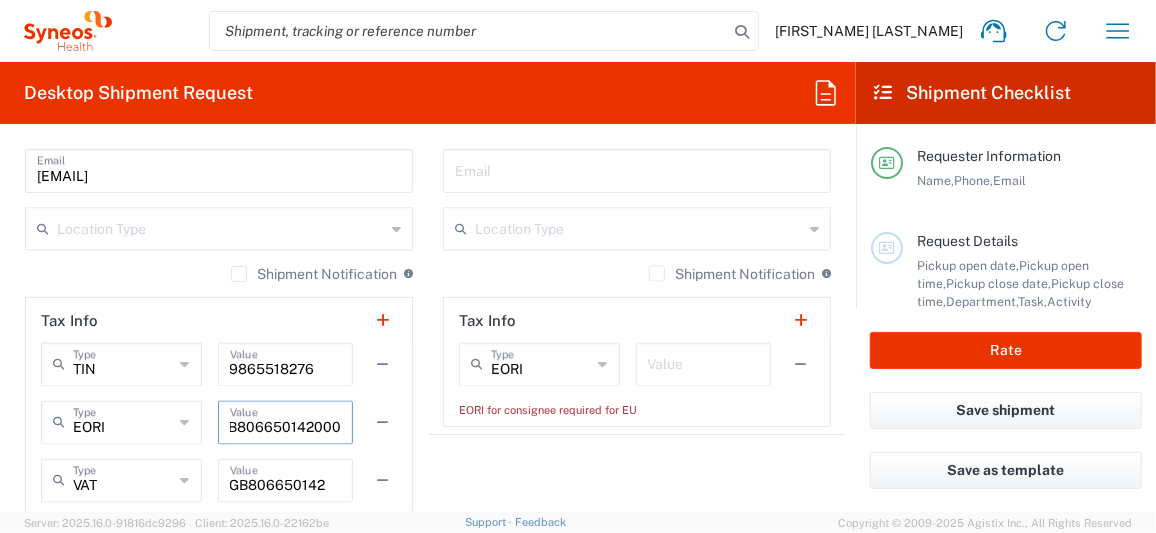 scroll, scrollTop: 0, scrollLeft: 0, axis: both 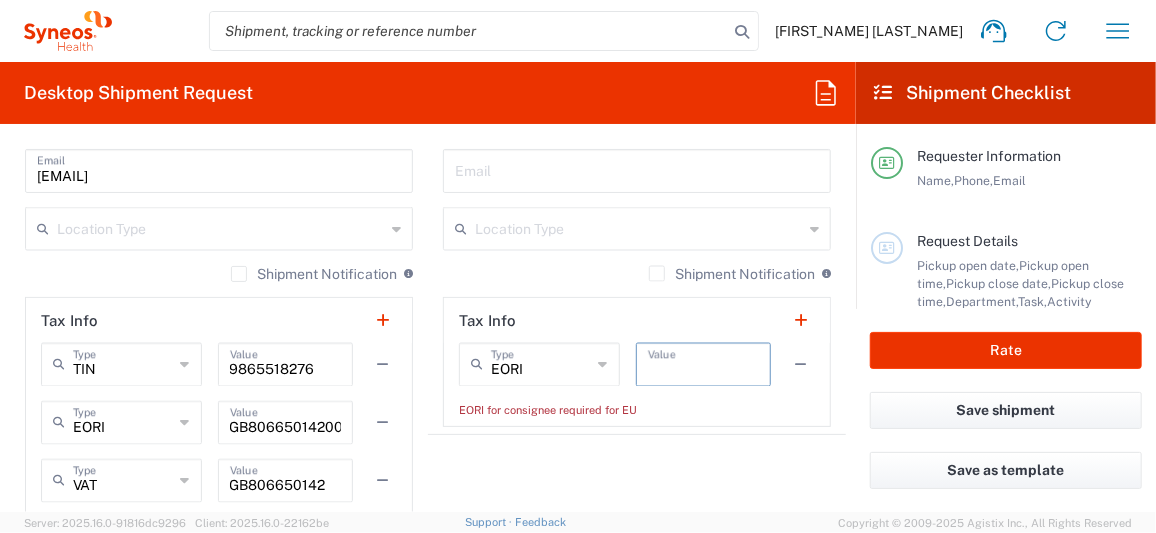 click at bounding box center [704, 363] 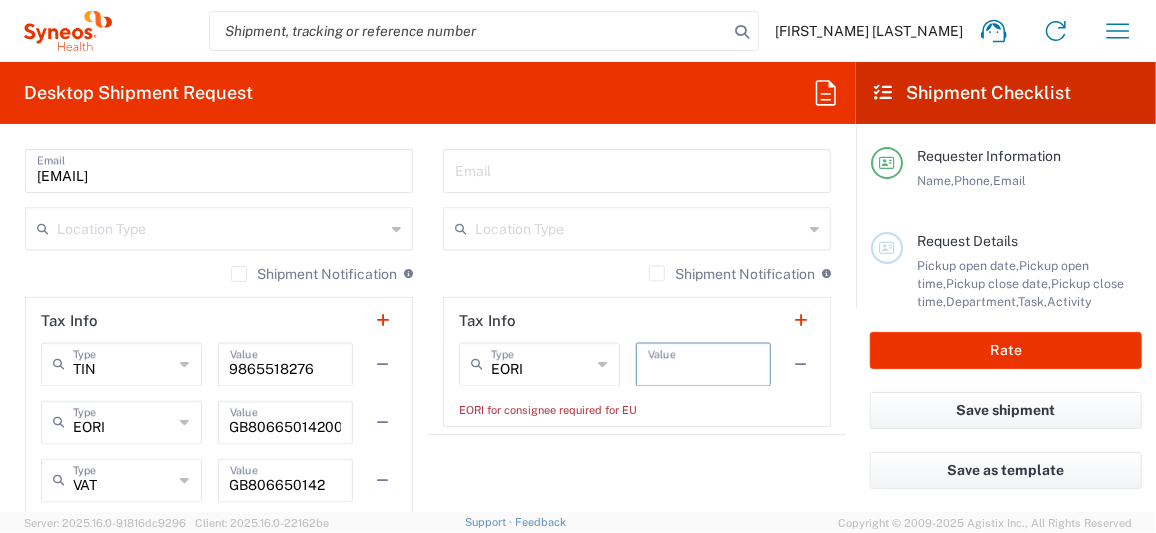paste on "GB806650142000" 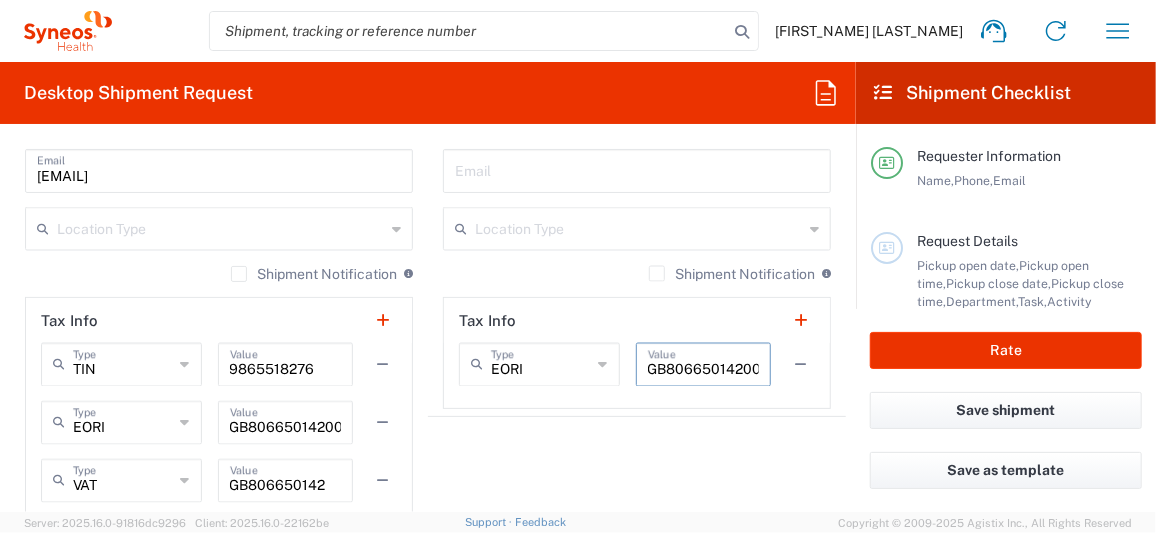 scroll, scrollTop: 0, scrollLeft: 10, axis: horizontal 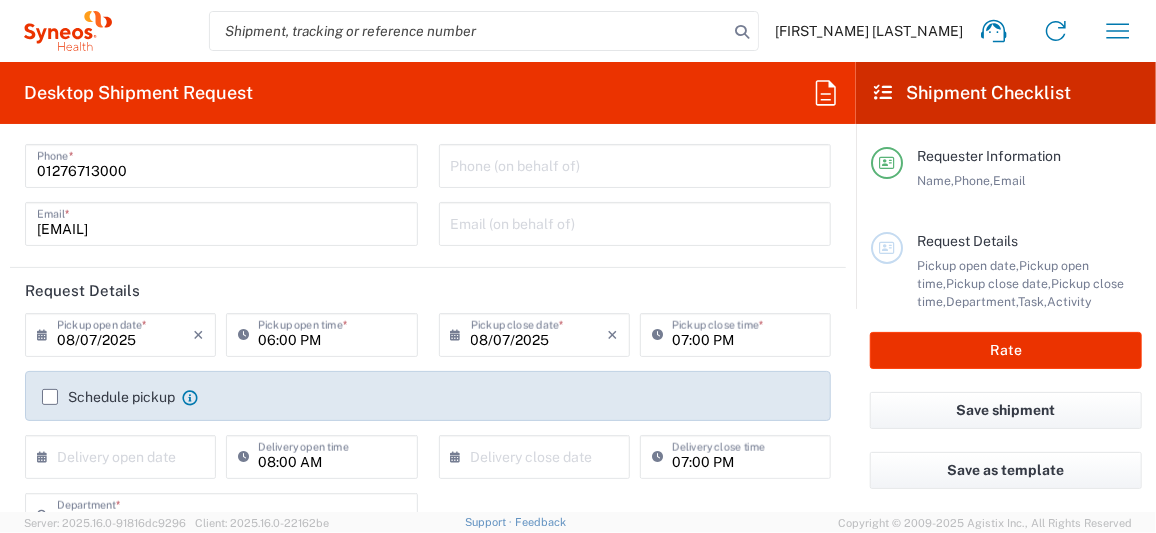 type on "GB806650142000" 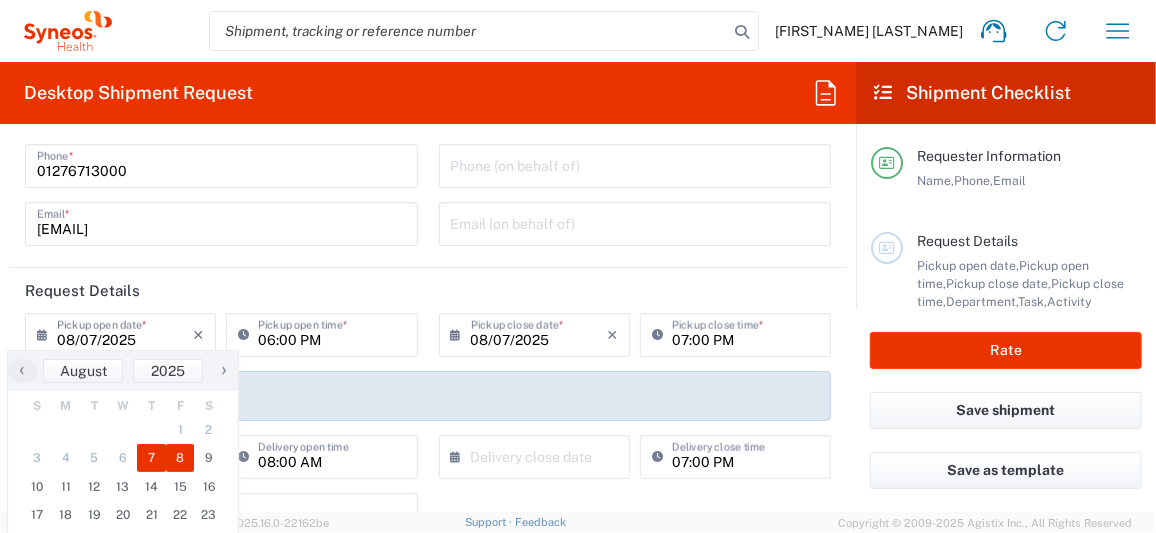 click on "8" 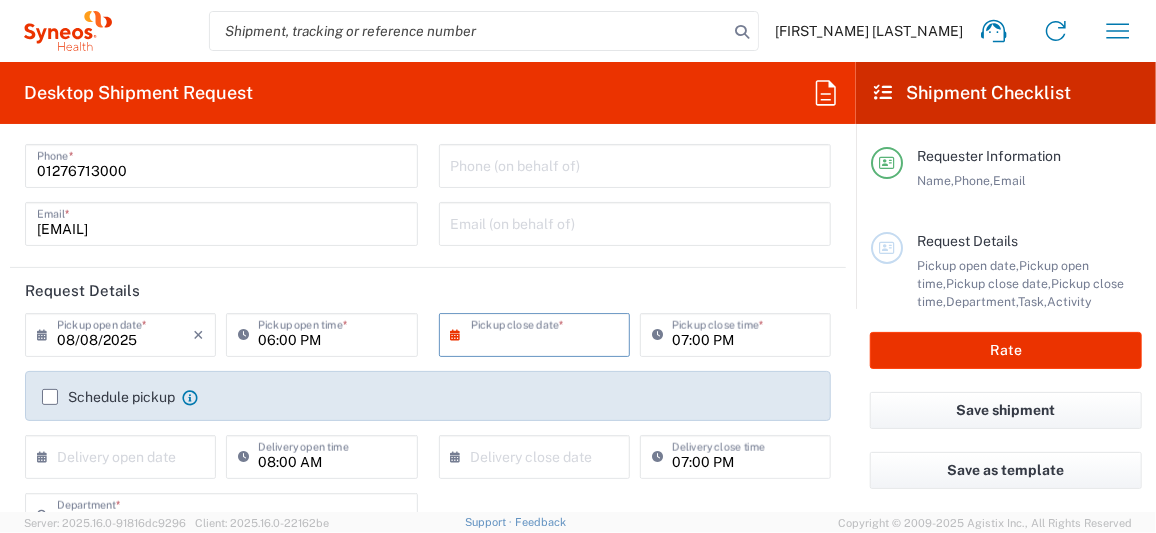 click at bounding box center (539, 333) 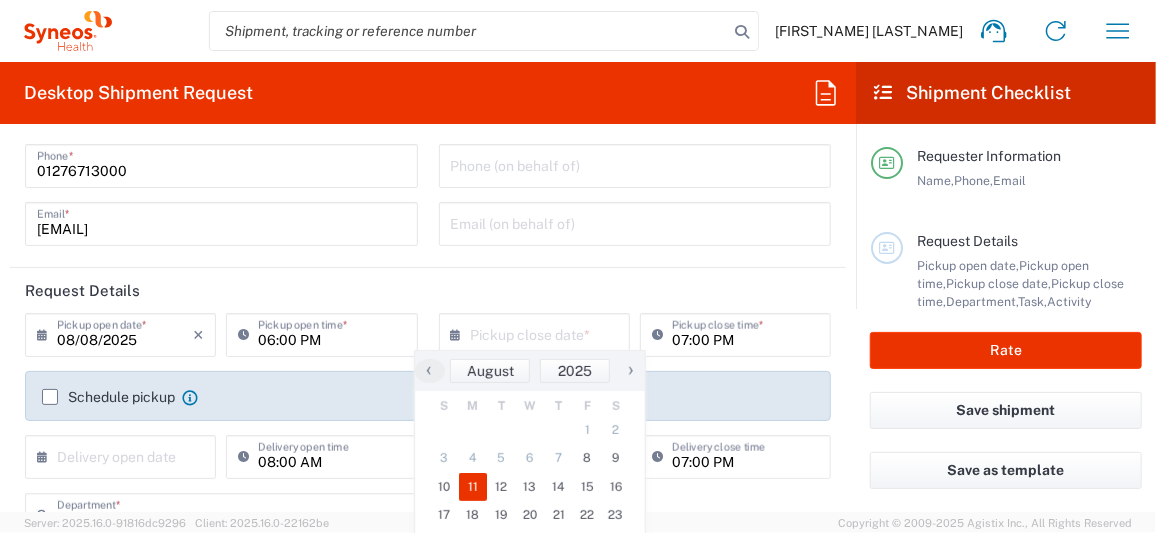 click on "11" 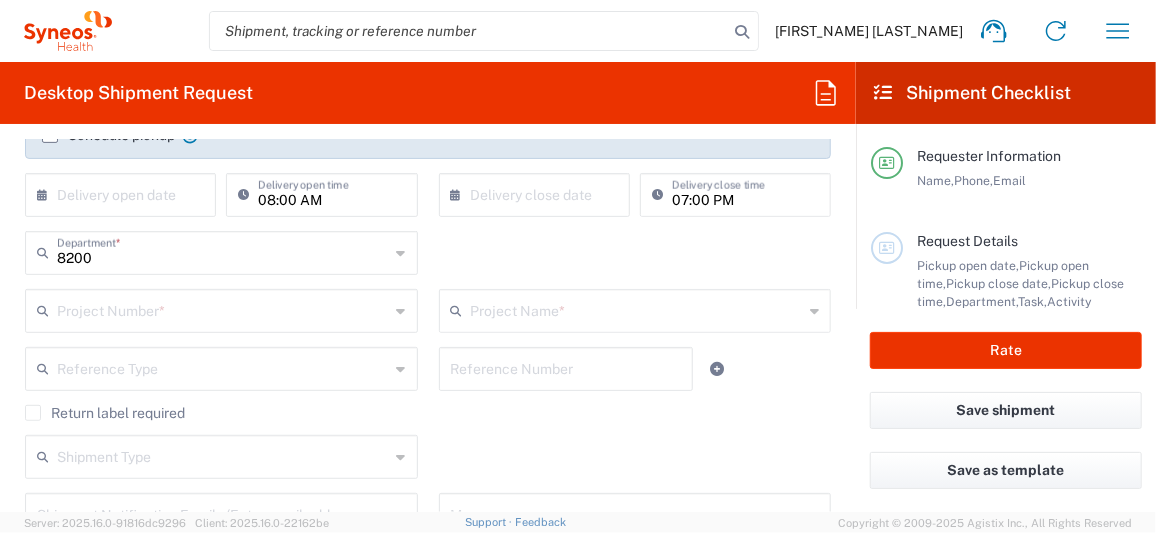 scroll, scrollTop: 399, scrollLeft: 0, axis: vertical 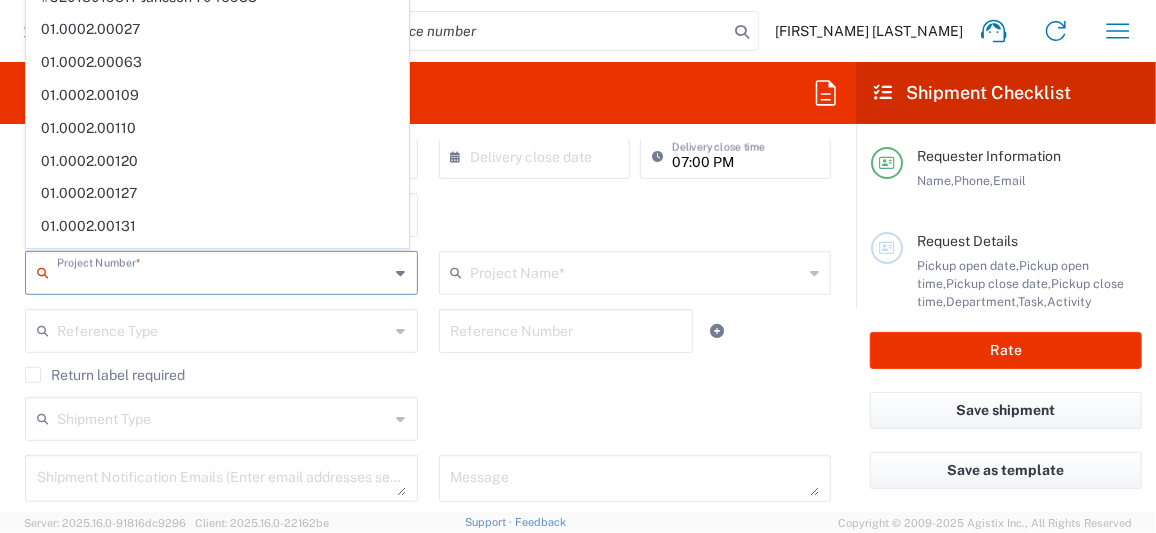 click at bounding box center [223, 271] 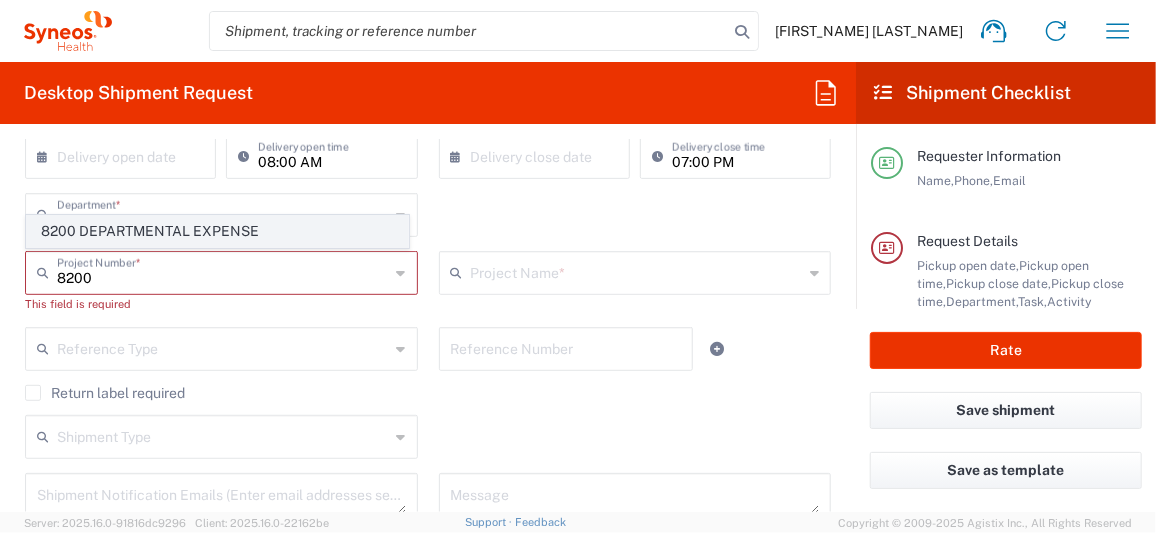 click on "8200 DEPARTMENTAL EXPENSE" 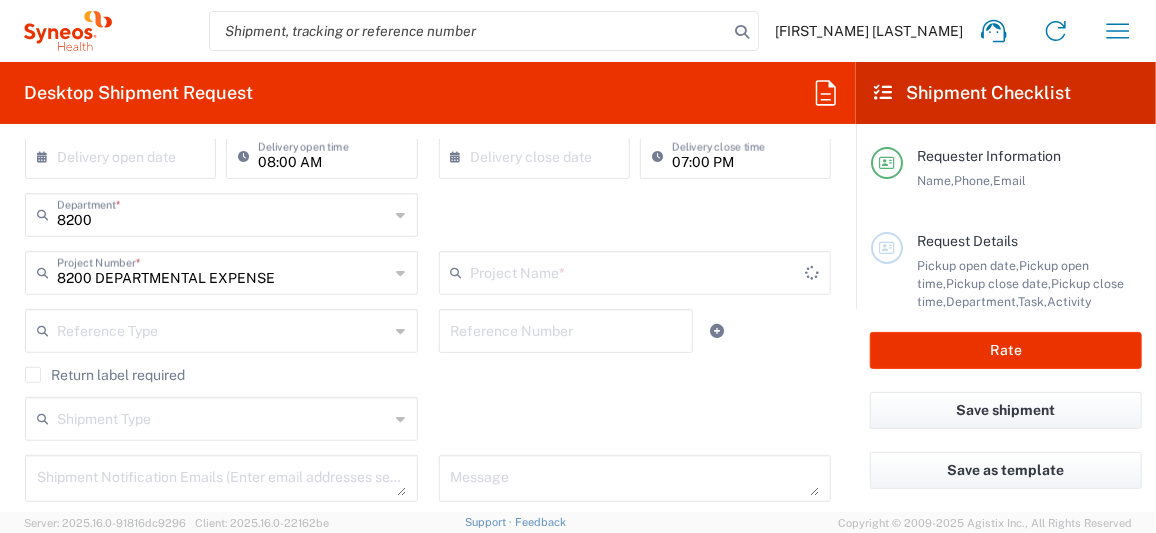 type on "8200 DEPARTMENTAL EXPENSE" 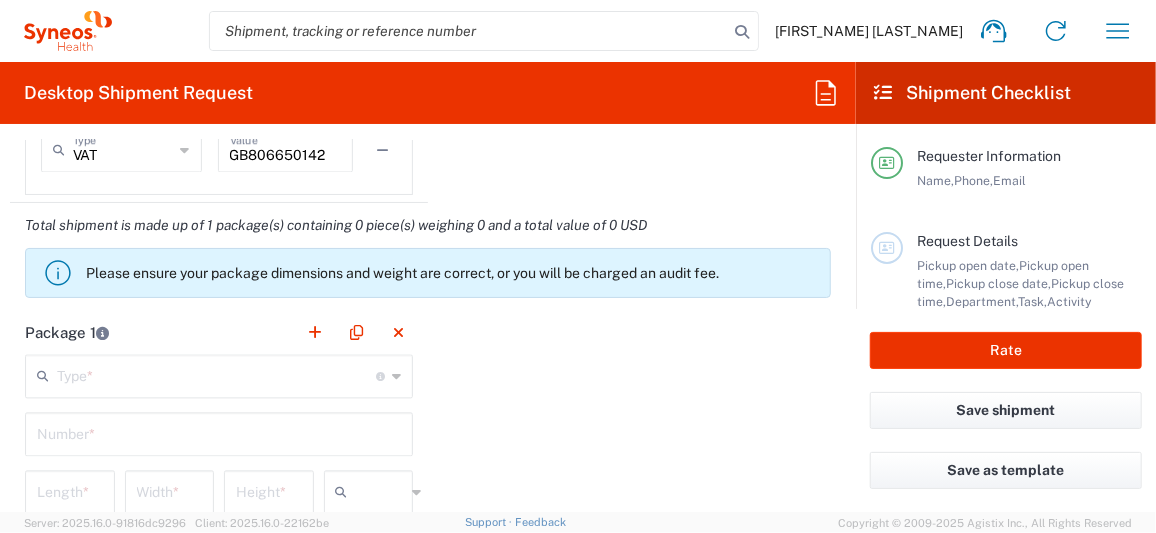 scroll, scrollTop: 1699, scrollLeft: 0, axis: vertical 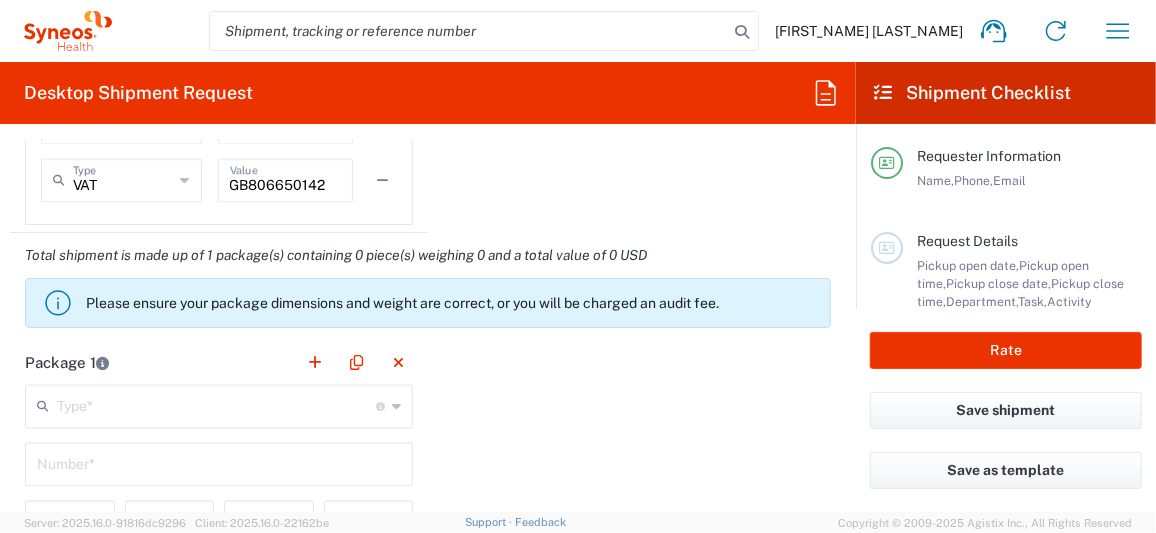 click 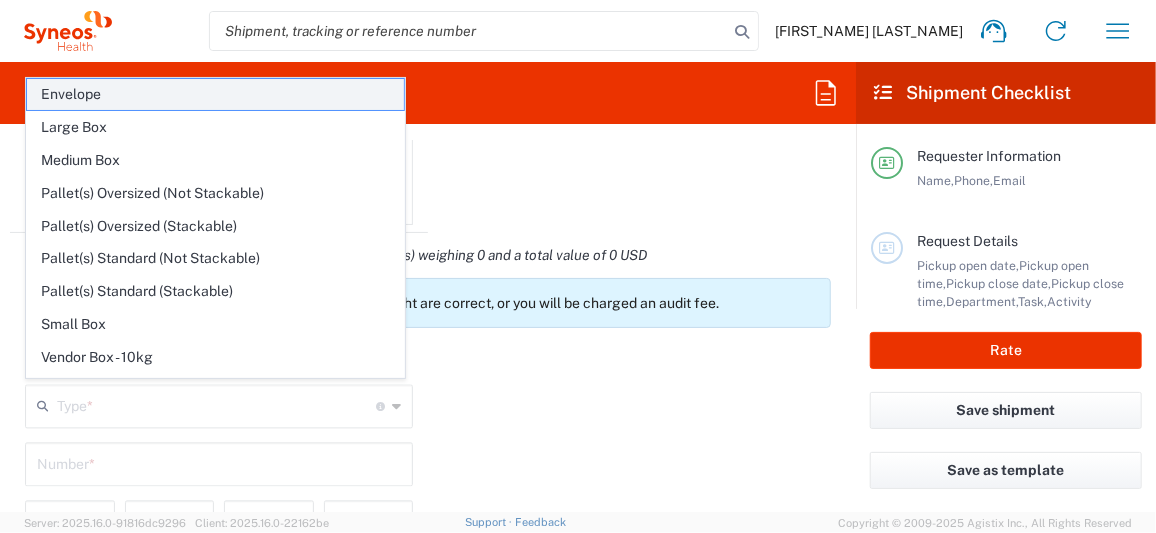 click on "Envelope" 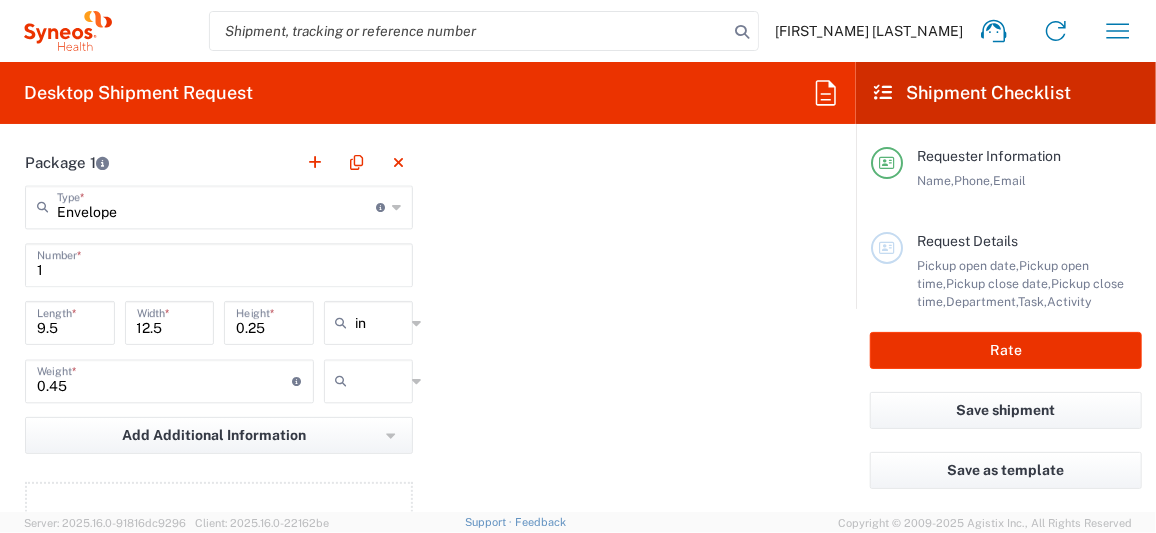 scroll, scrollTop: 1999, scrollLeft: 0, axis: vertical 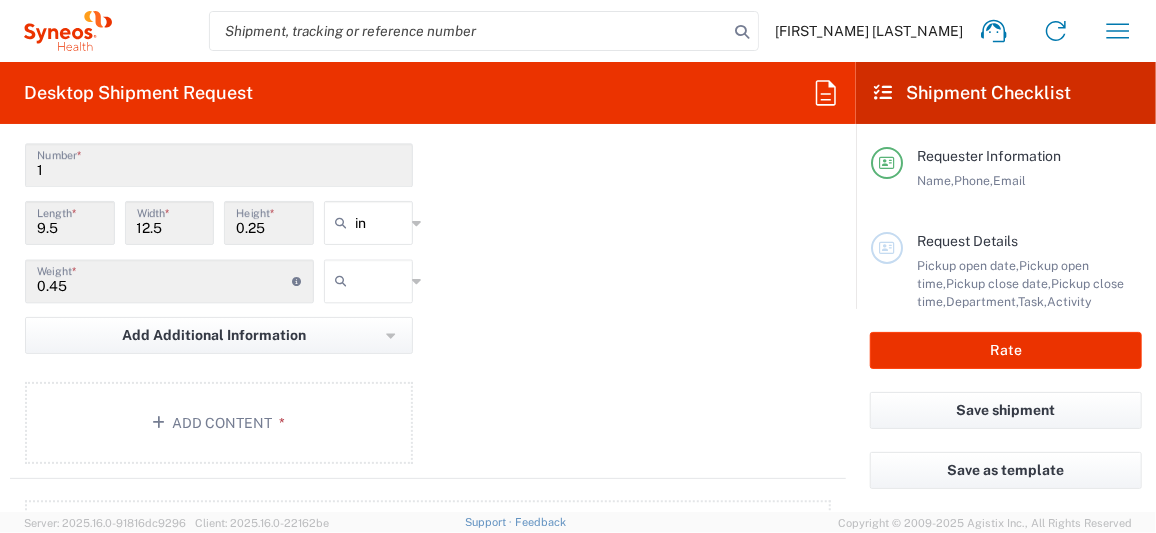 click at bounding box center [381, 281] 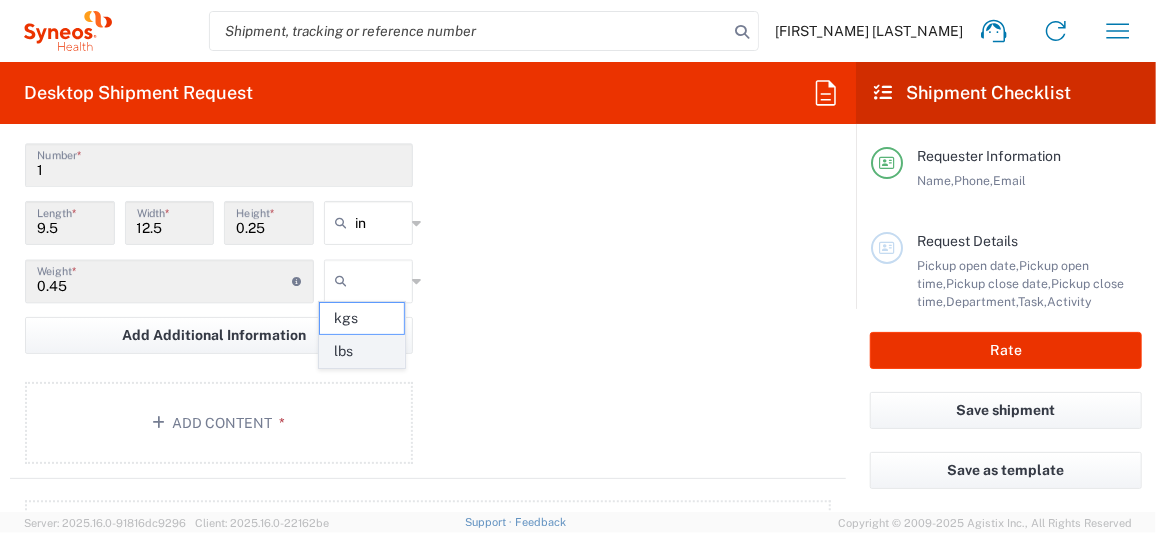 click on "lbs" 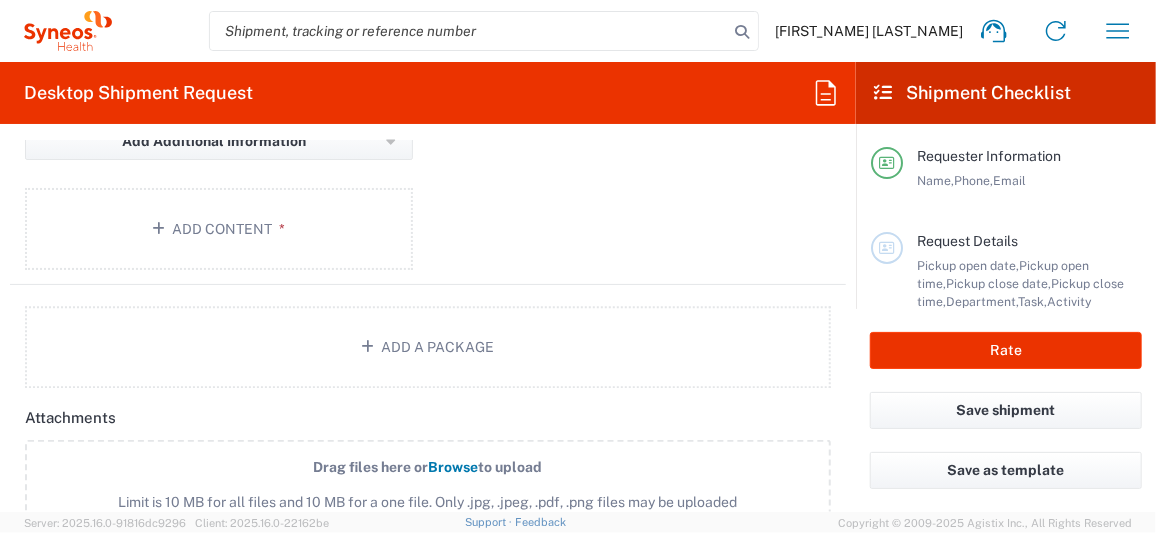 scroll, scrollTop: 2199, scrollLeft: 0, axis: vertical 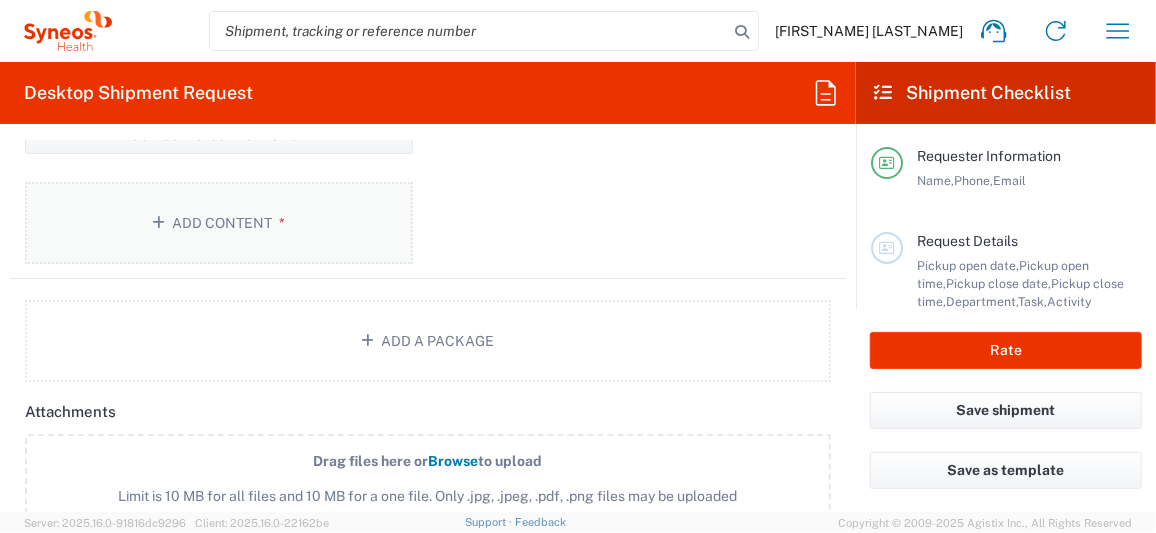 click on "Add Content *" 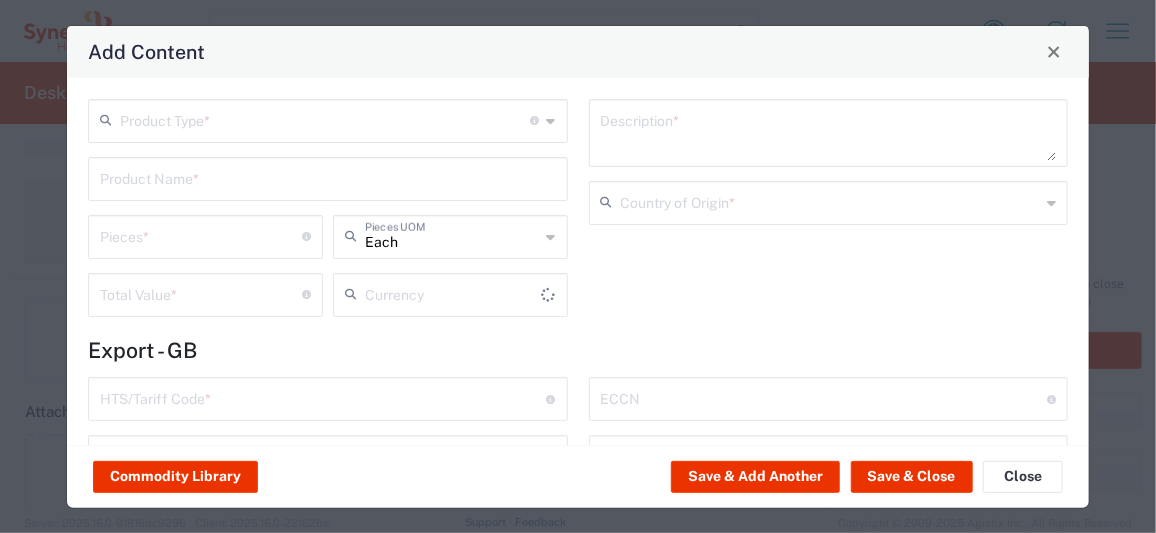 type on "US Dollar" 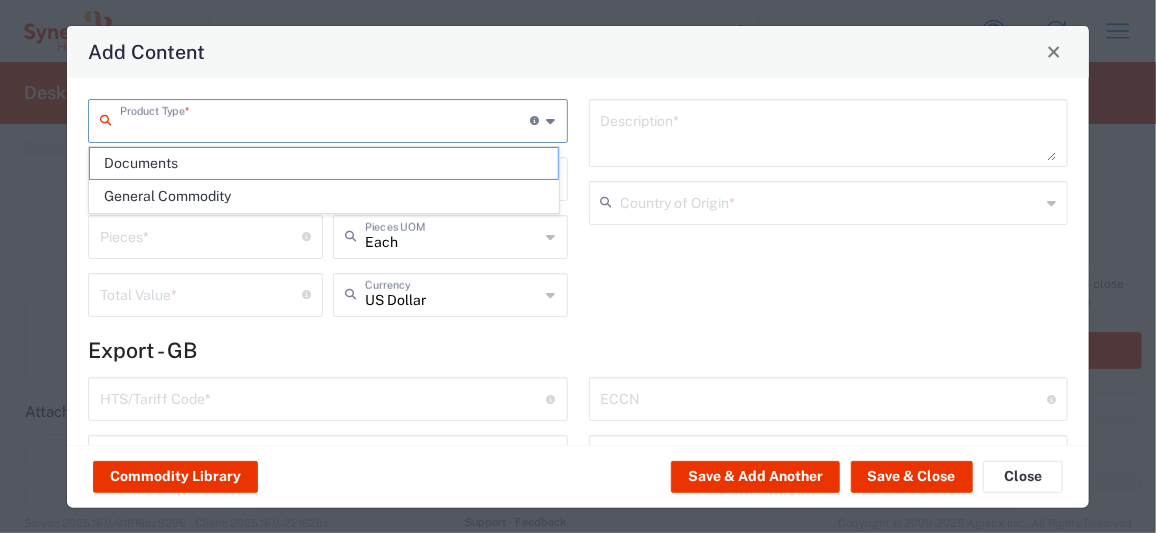 click at bounding box center (325, 119) 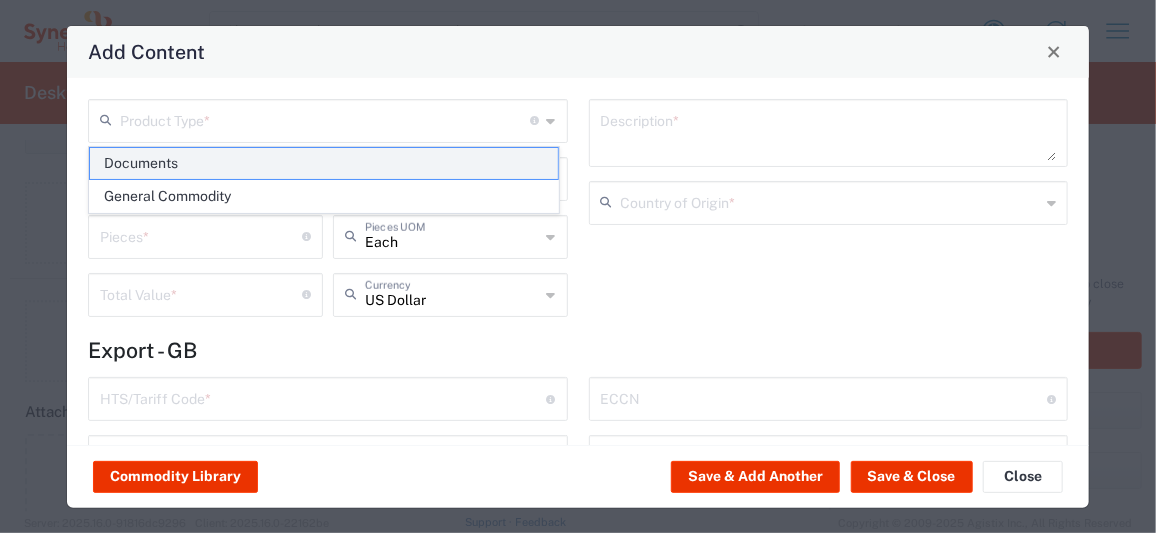 click on "Documents" 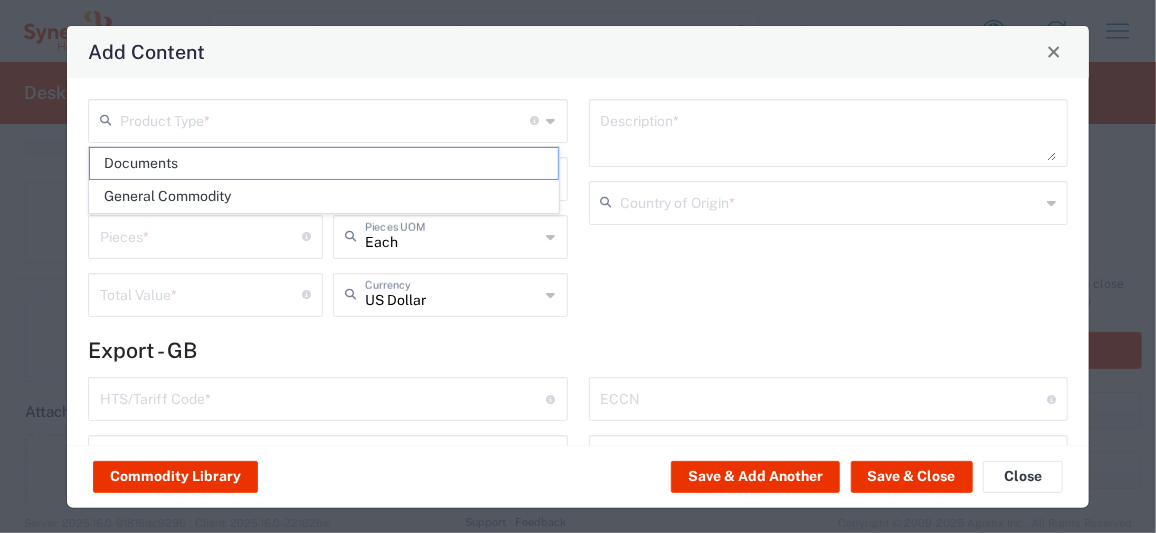 type on "Documents" 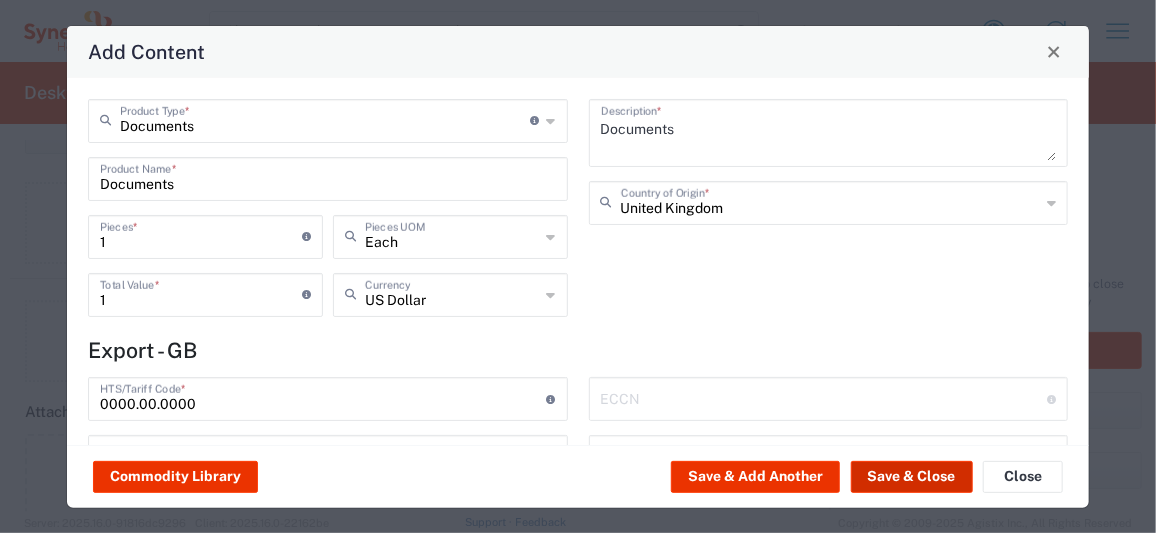 click on "Save & Close" 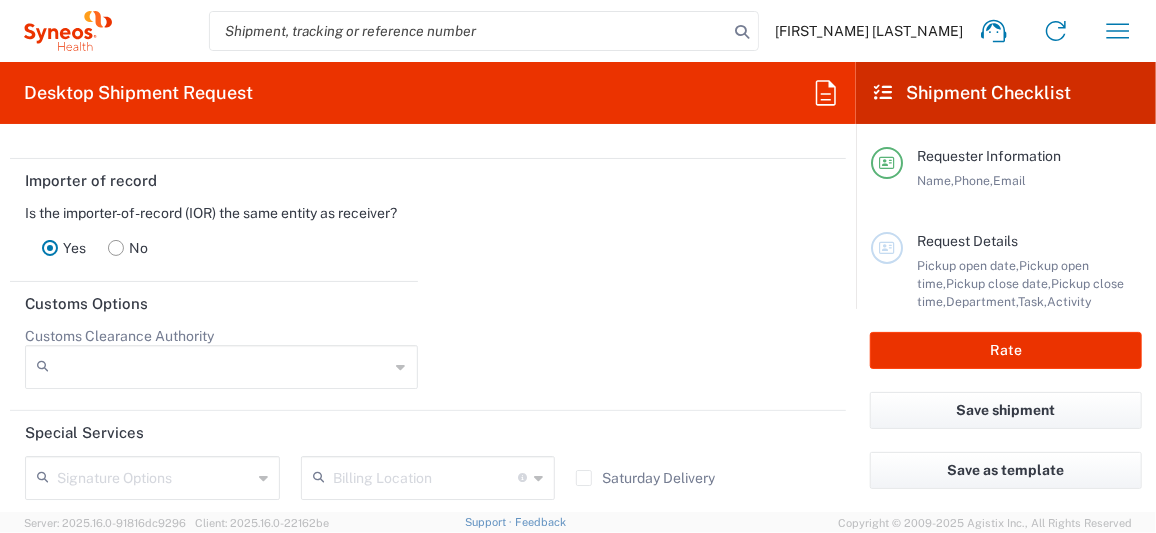 scroll, scrollTop: 2899, scrollLeft: 0, axis: vertical 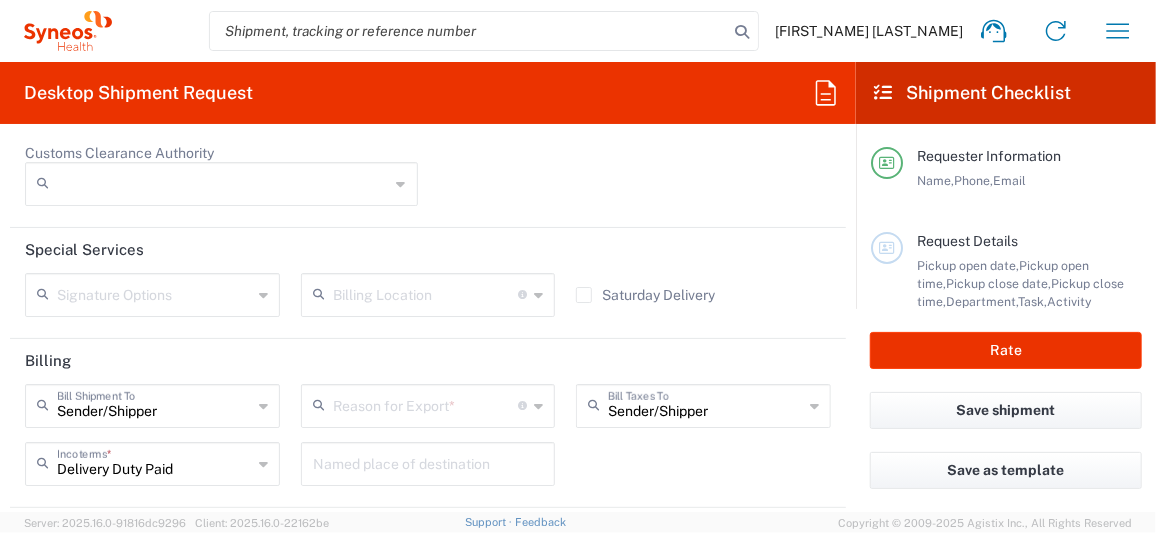 click 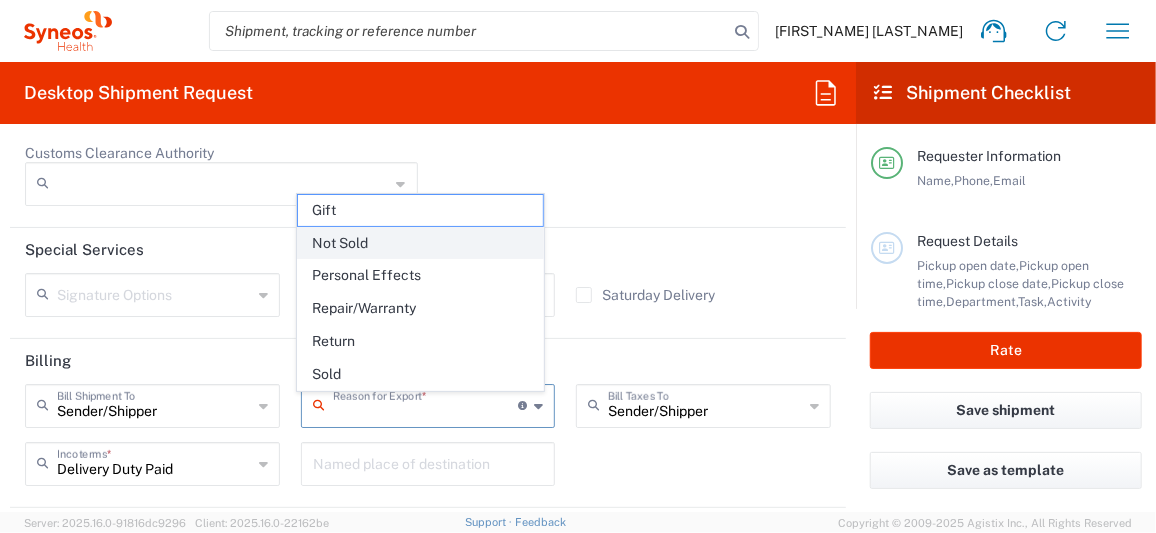 click on "Not Sold" 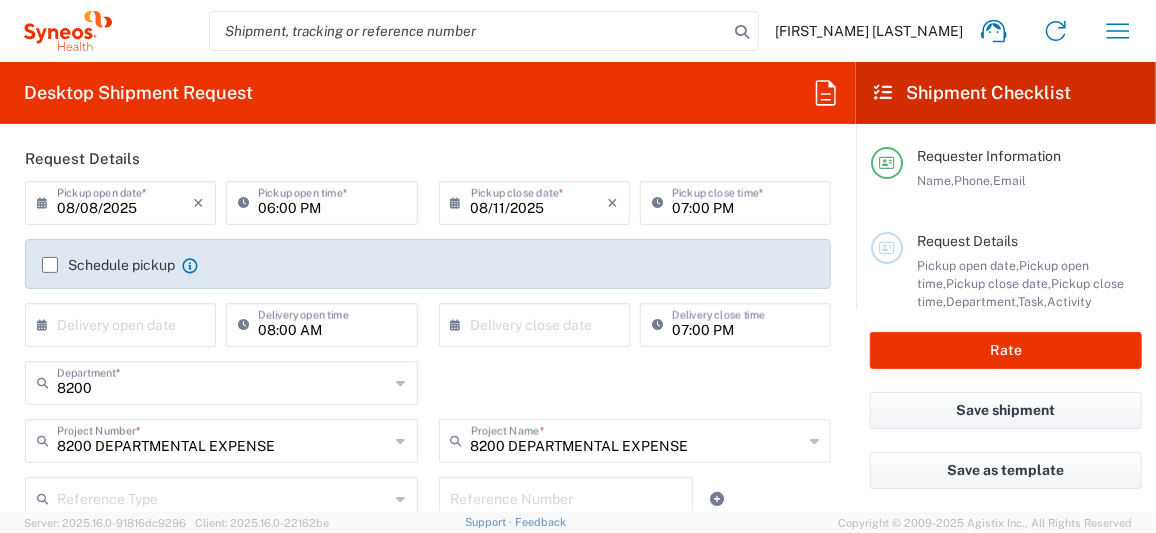 scroll, scrollTop: 131, scrollLeft: 0, axis: vertical 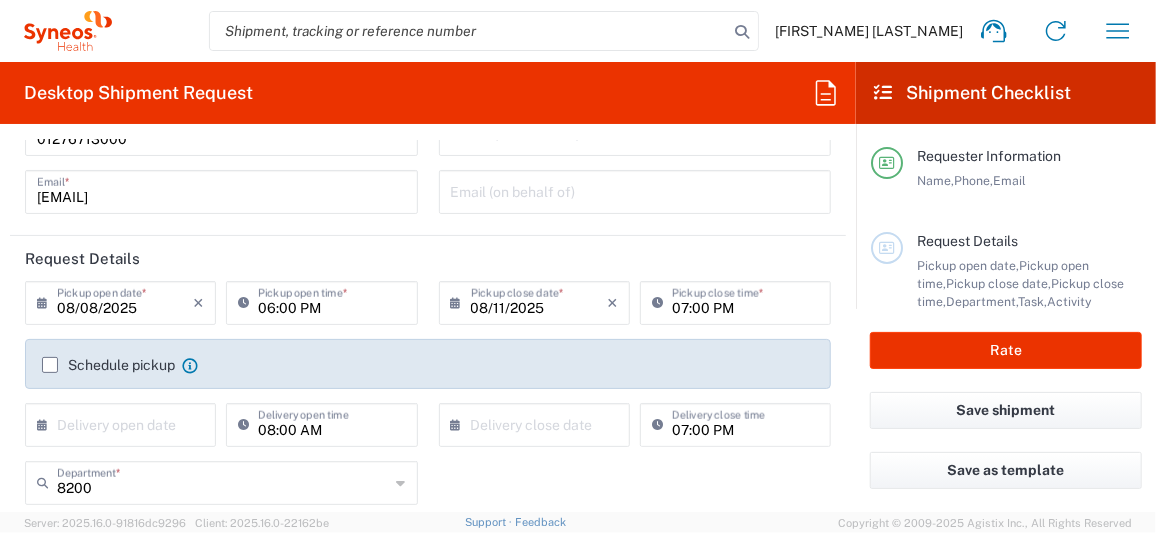 click on "06:00 PM" at bounding box center (331, 301) 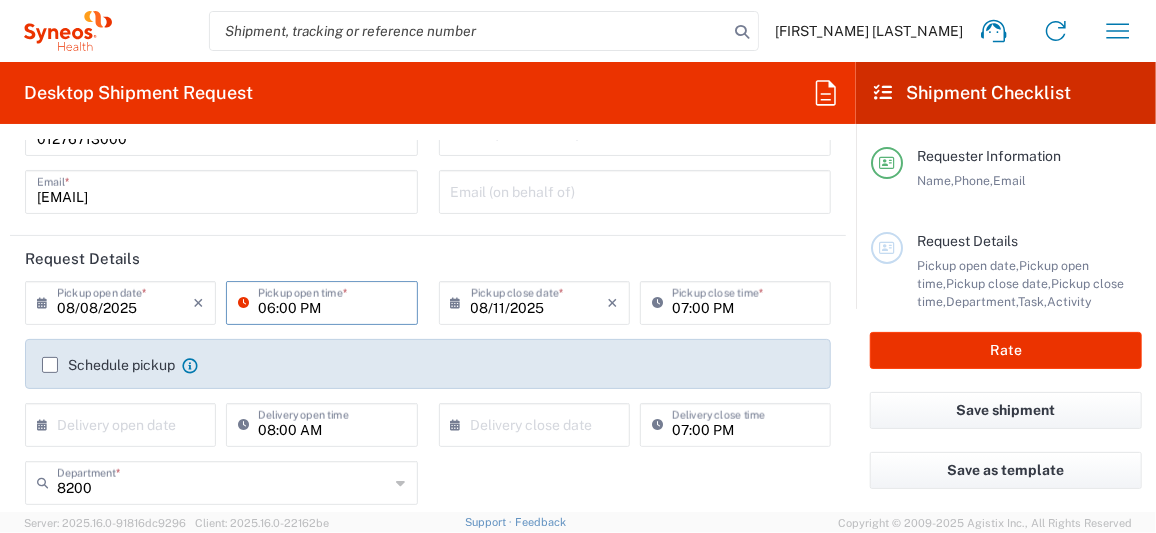 click on "06:00 PM" at bounding box center (331, 301) 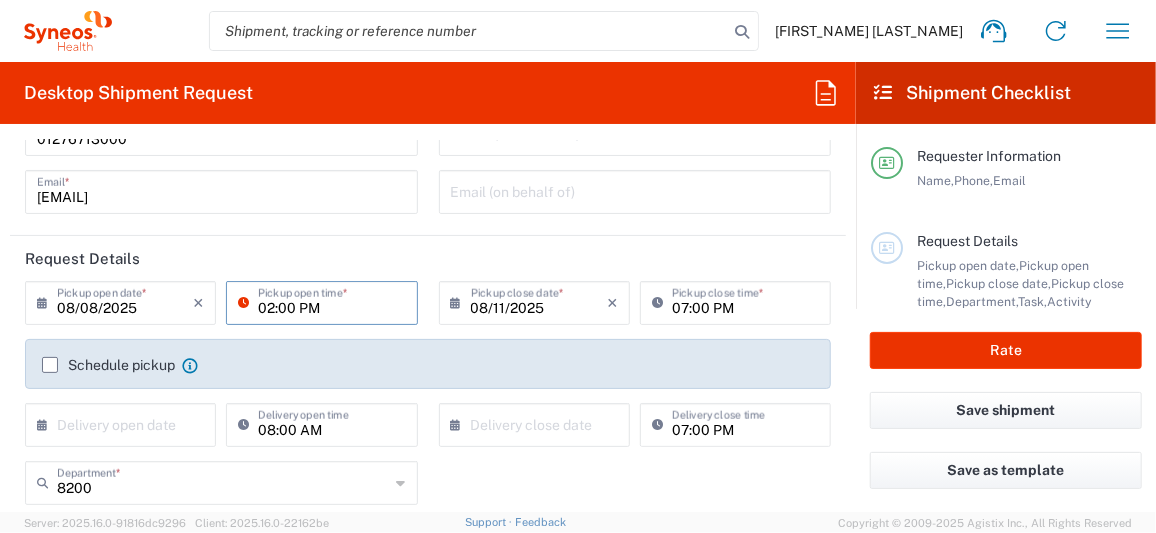 type on "02:00 PM" 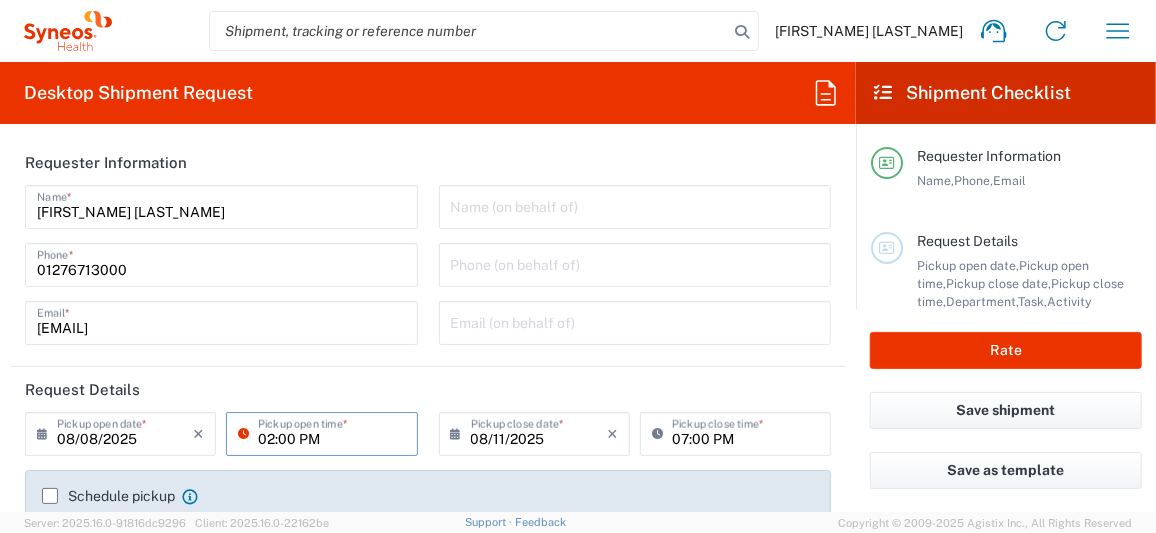 scroll, scrollTop: 99, scrollLeft: 0, axis: vertical 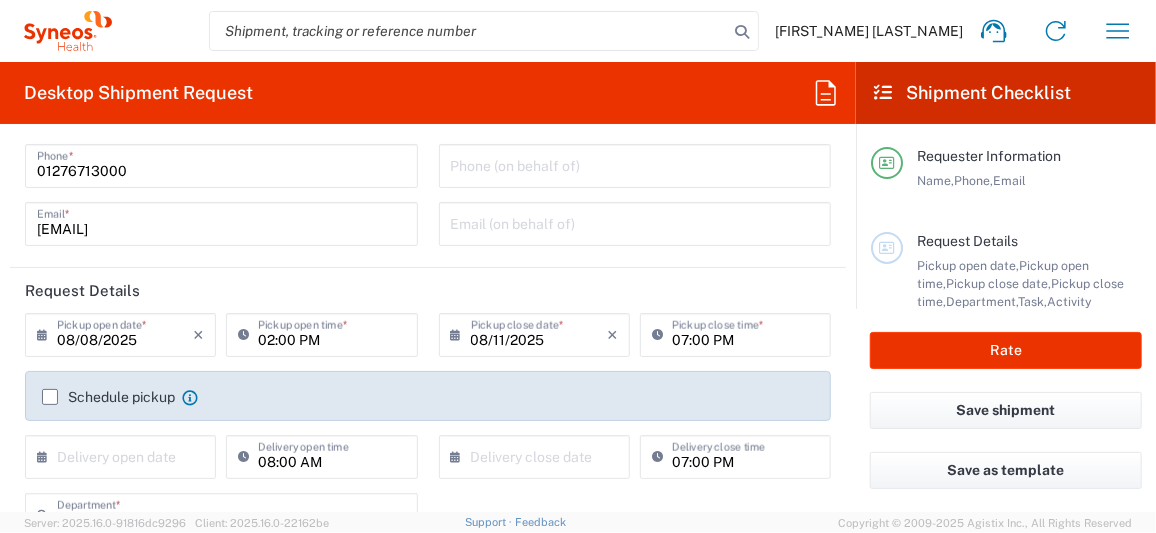 click on "02:00 PM  Pickup open time  *" 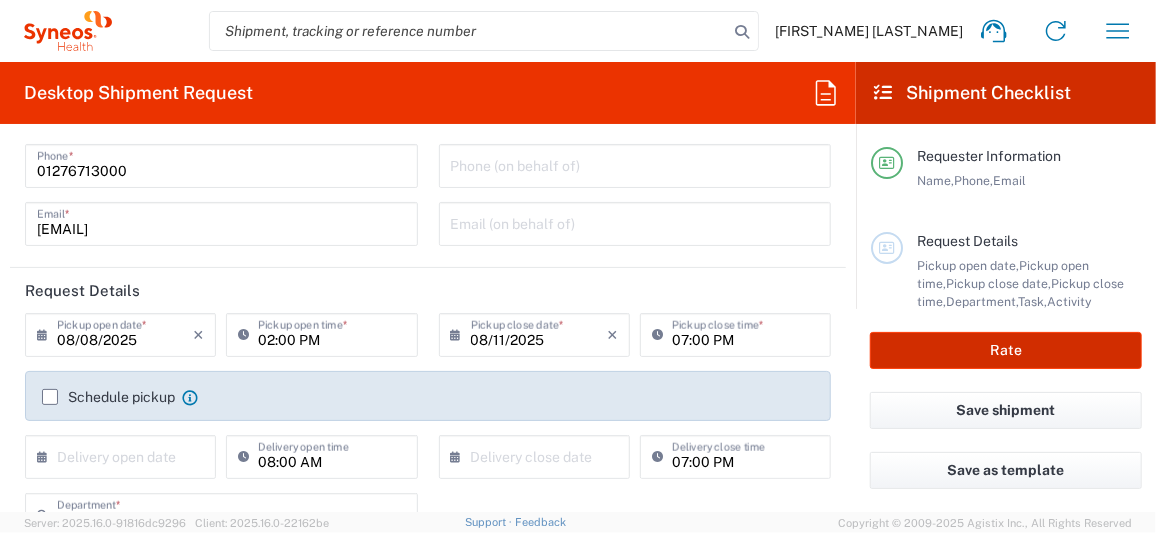 click on "Rate" 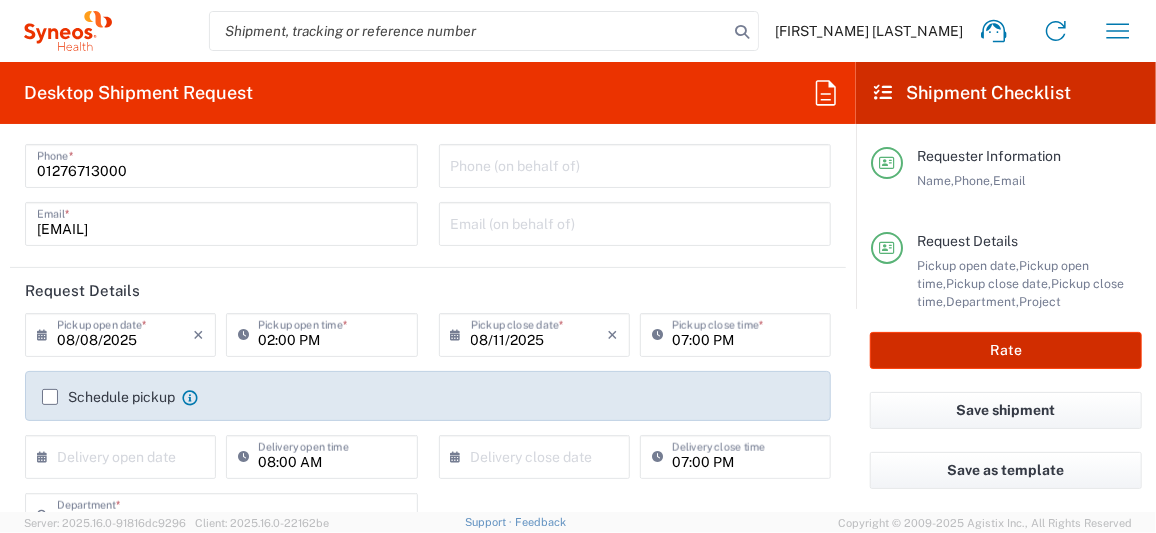 type on "8200 DEPARTMENTAL EXPENSE" 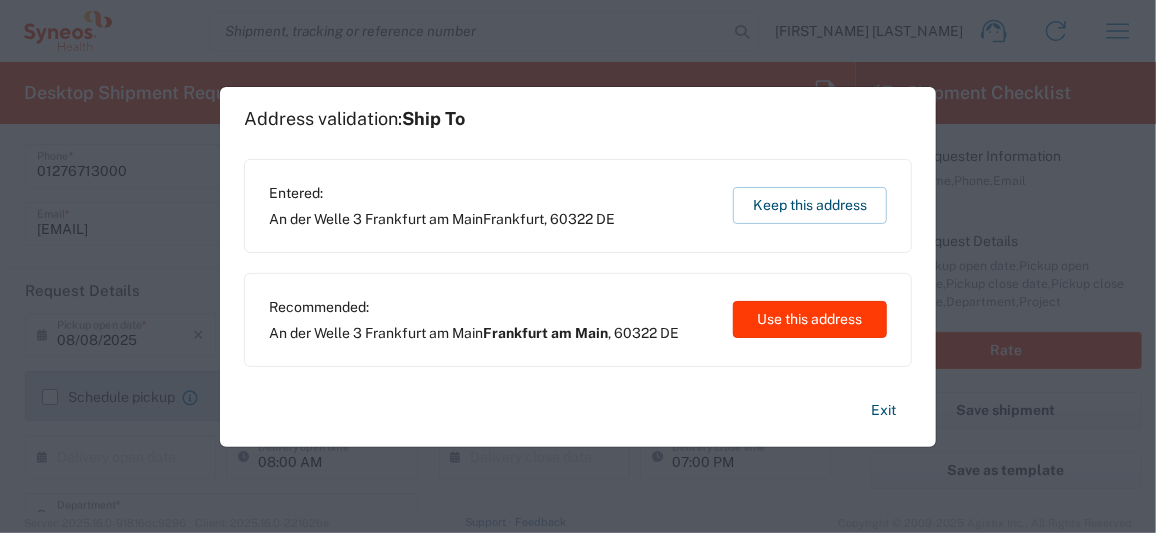 click on "Use this address" 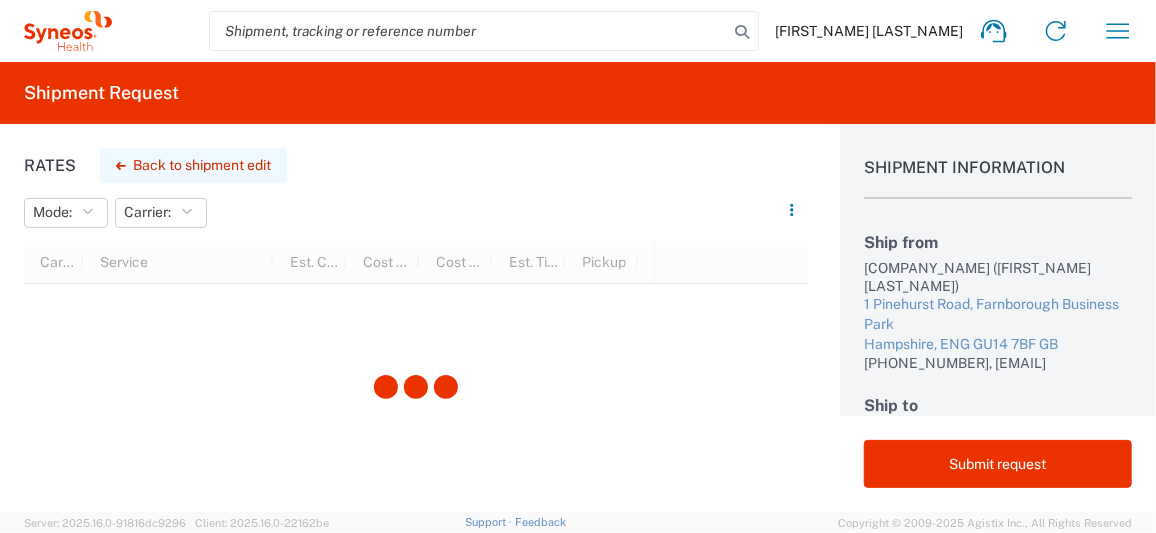 click on "Back to shipment edit" 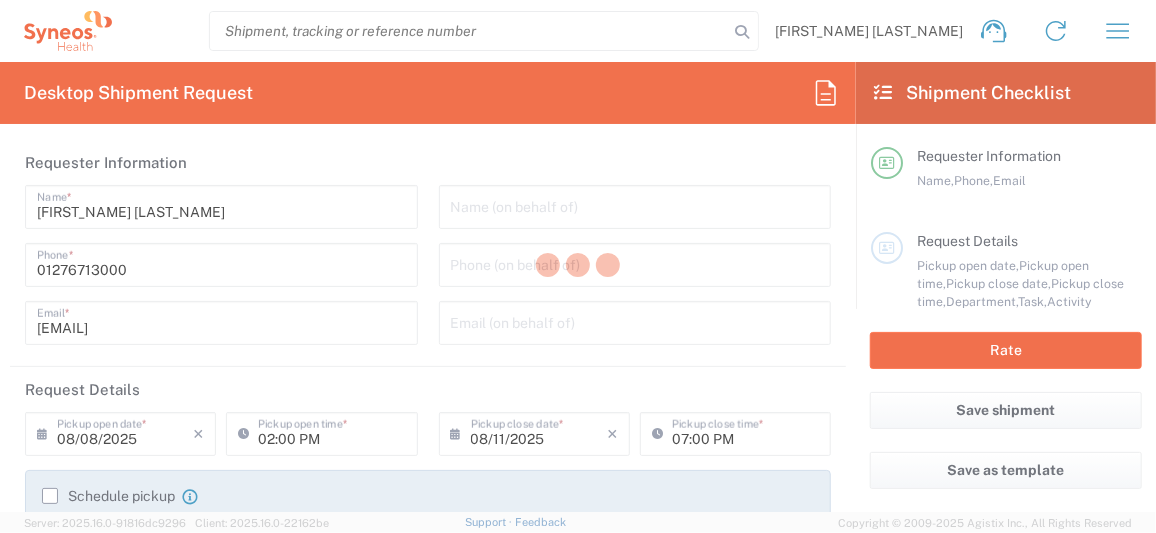 type on "8200" 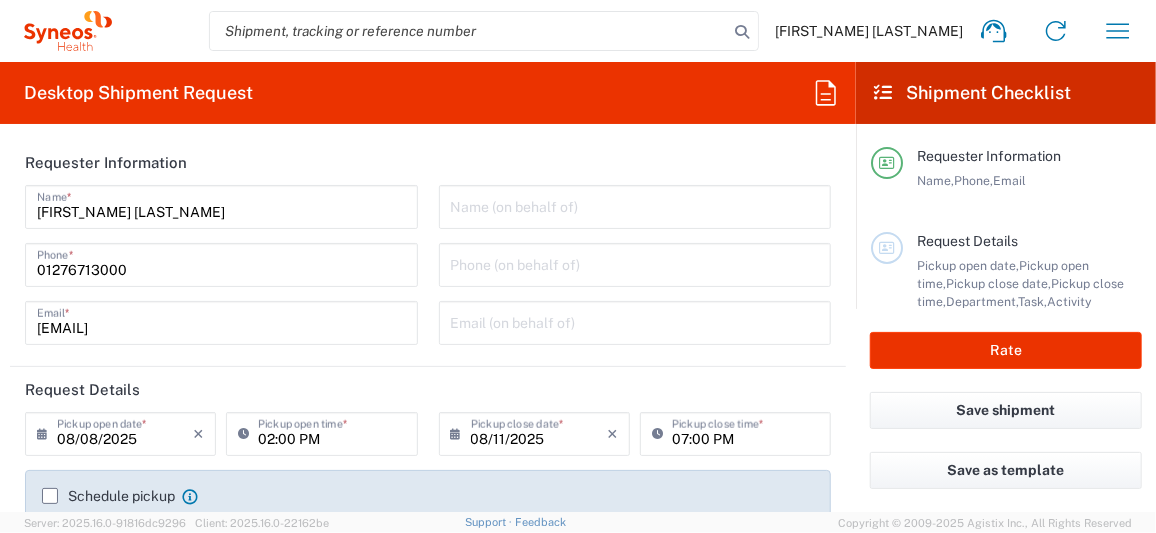 type on "8200 DEPARTMENTAL EXPENSE" 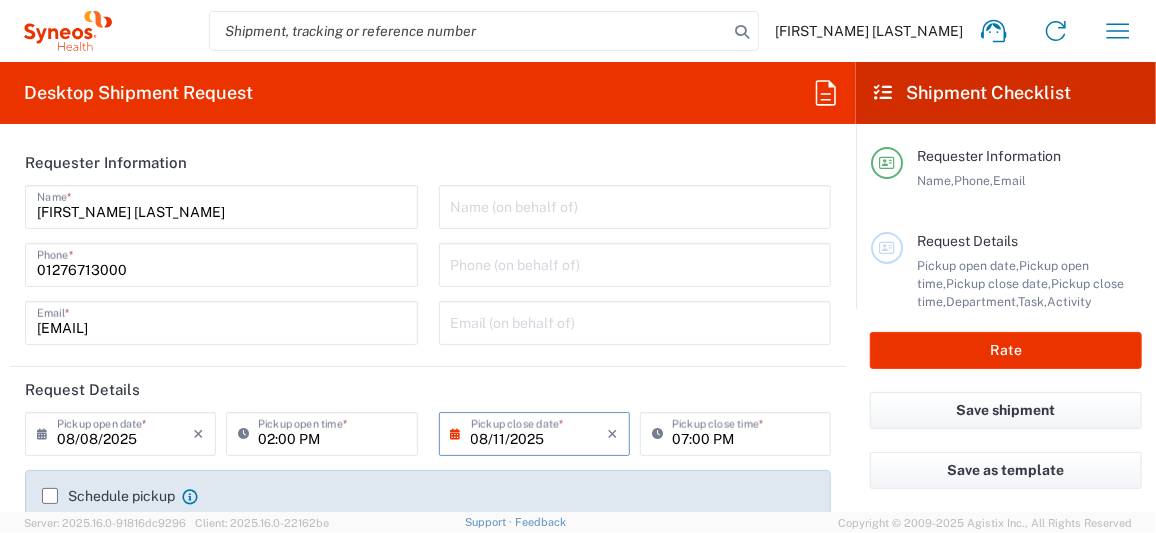 click on "08/11/2025" at bounding box center (539, 432) 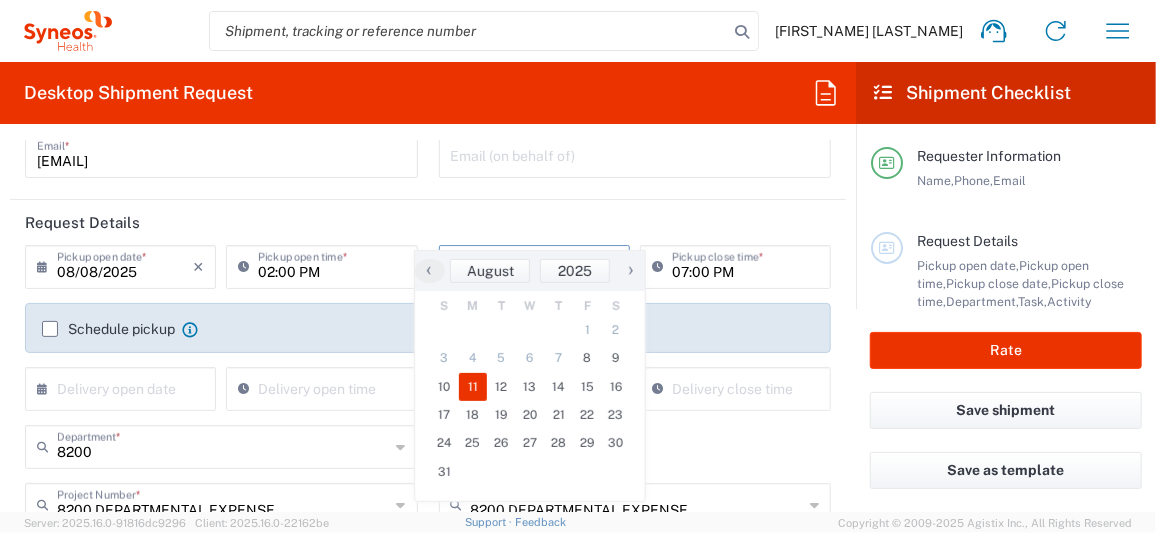 scroll, scrollTop: 199, scrollLeft: 0, axis: vertical 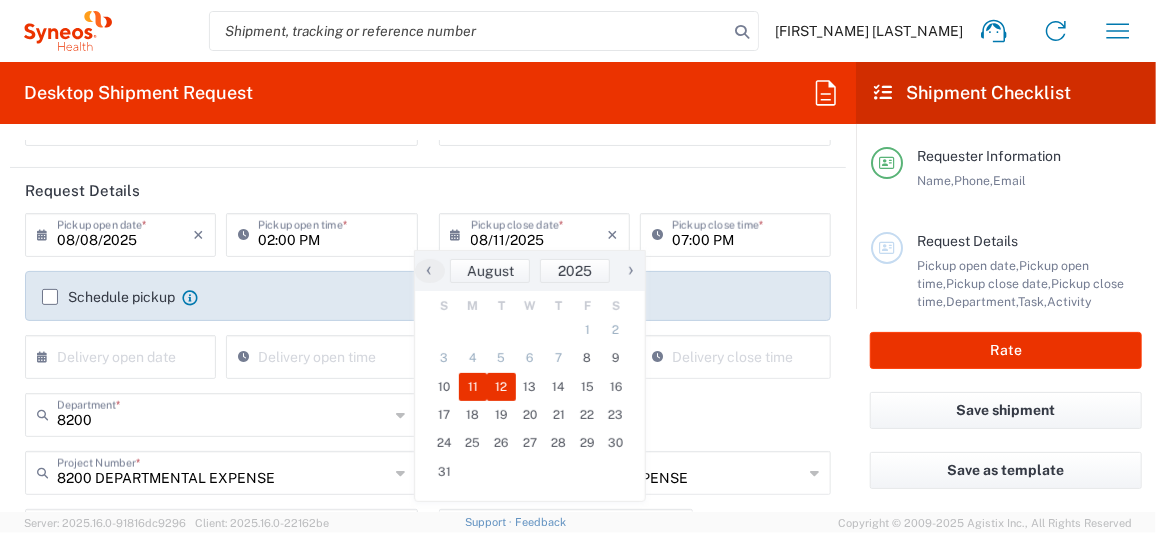 click on "12" 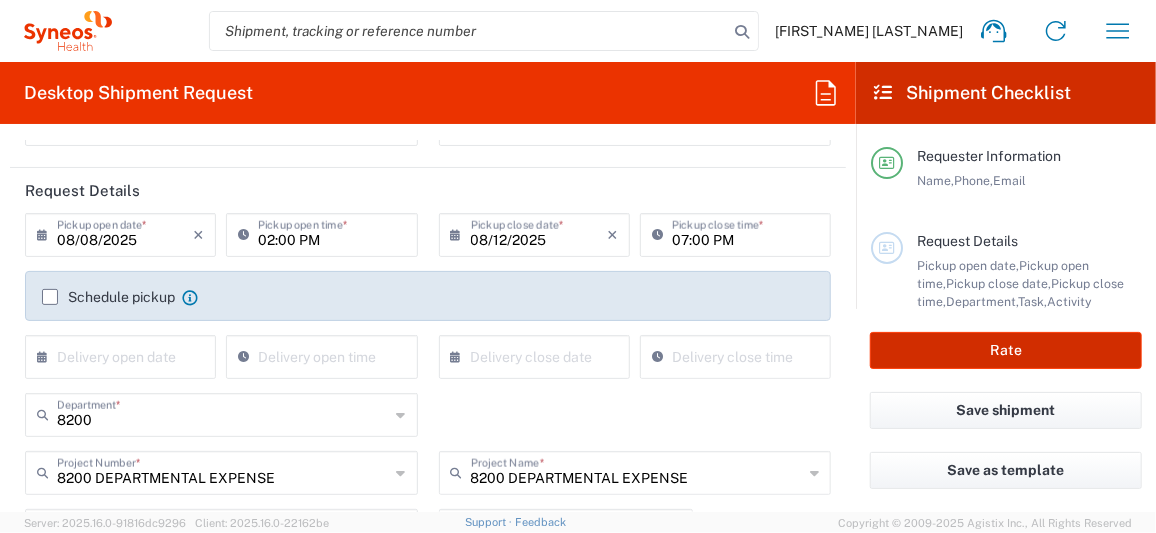 click on "Rate" 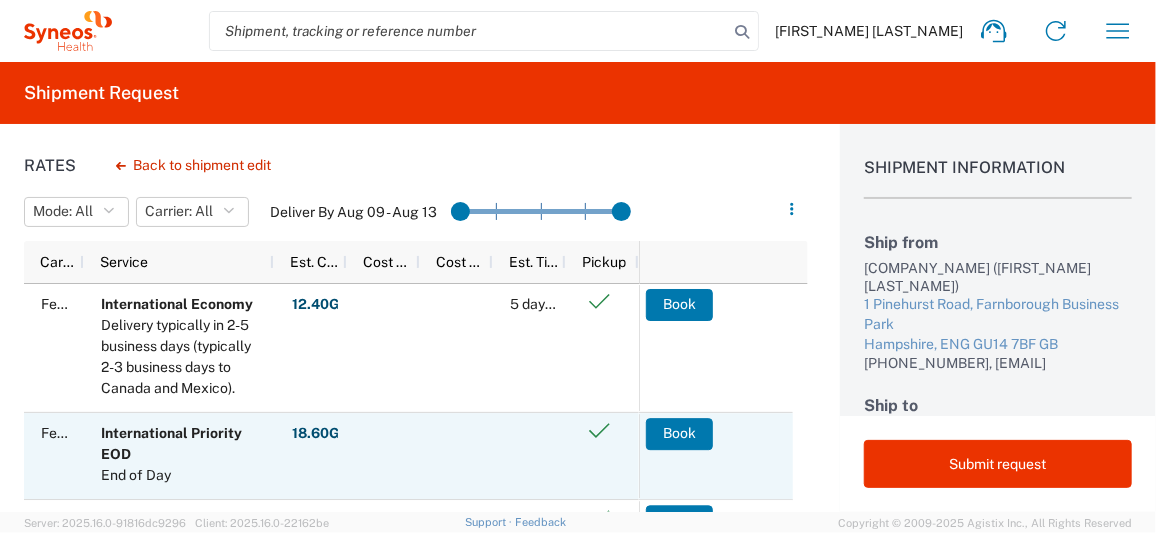 scroll, scrollTop: 254, scrollLeft: 0, axis: vertical 